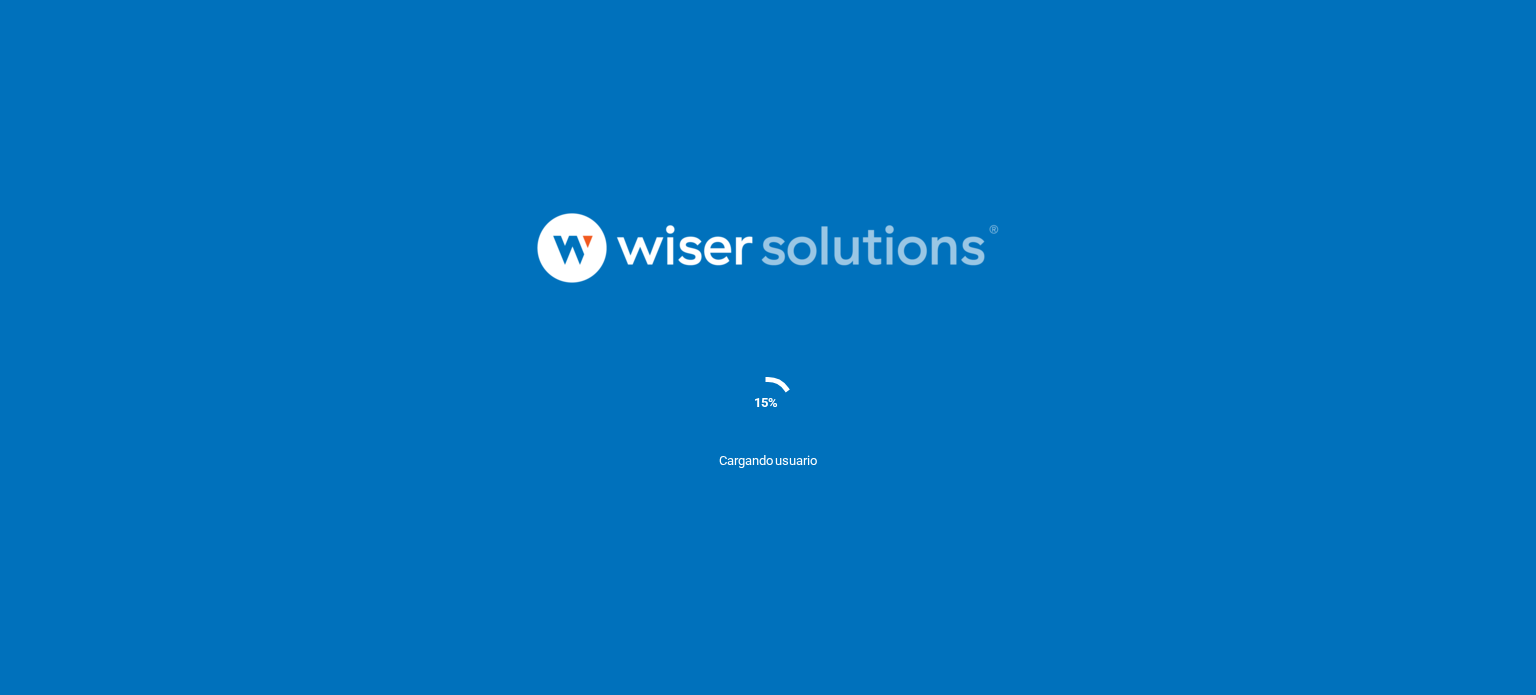 scroll, scrollTop: 0, scrollLeft: 0, axis: both 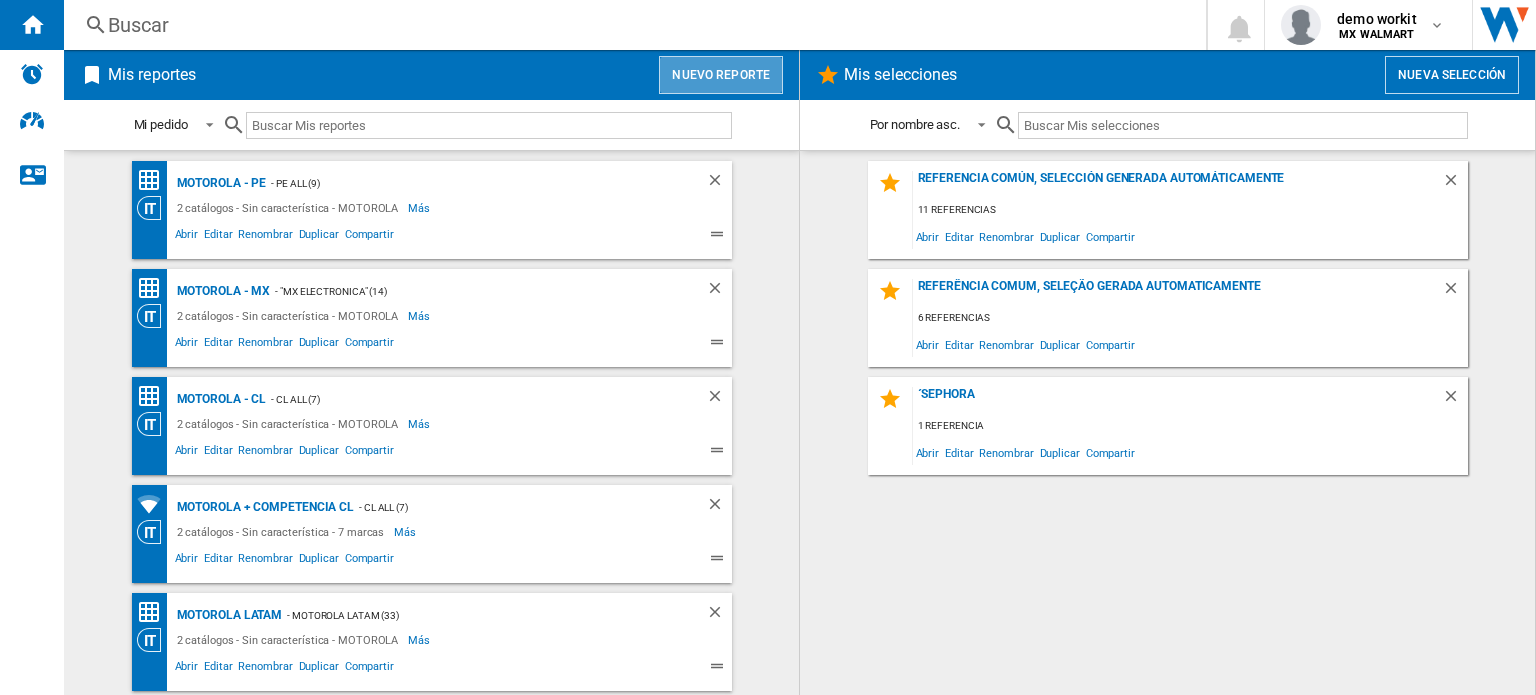 click on "Nuevo reporte" at bounding box center (721, 75) 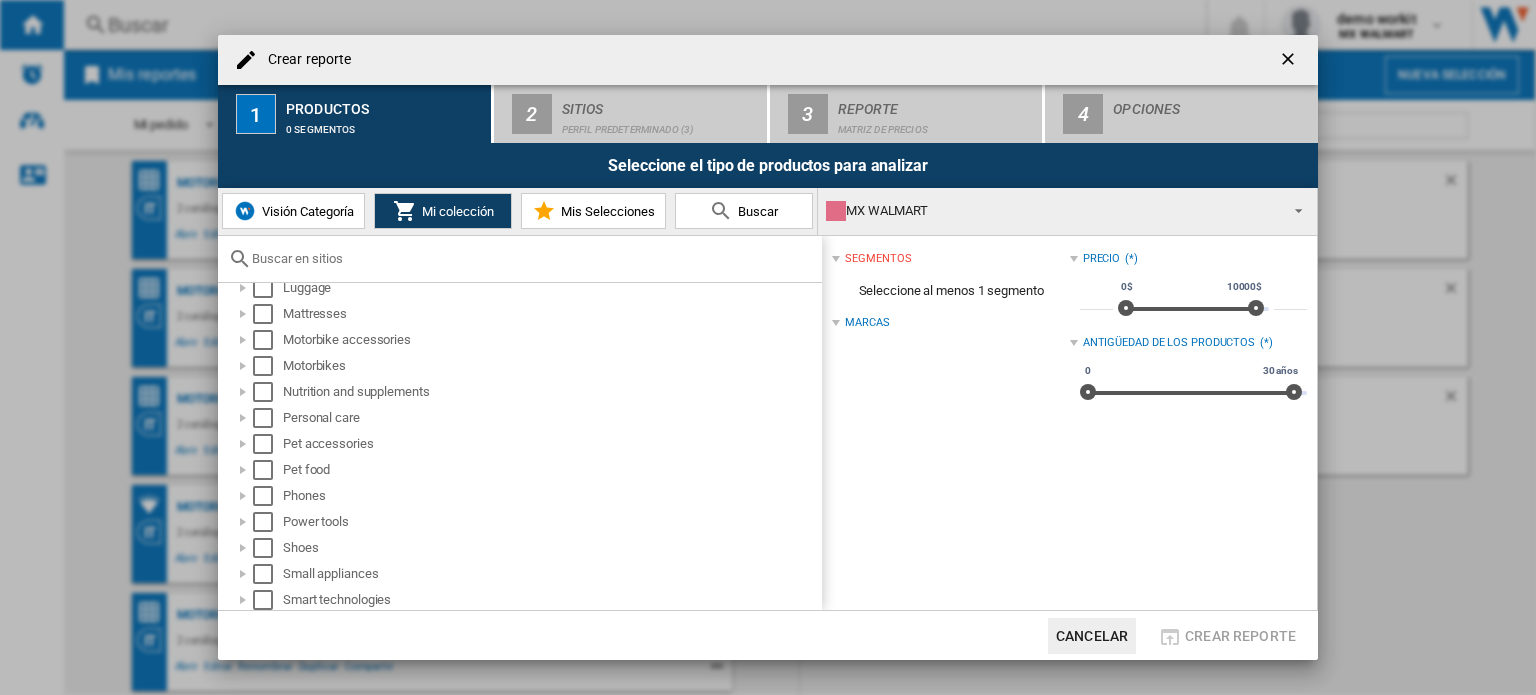 scroll, scrollTop: 876, scrollLeft: 0, axis: vertical 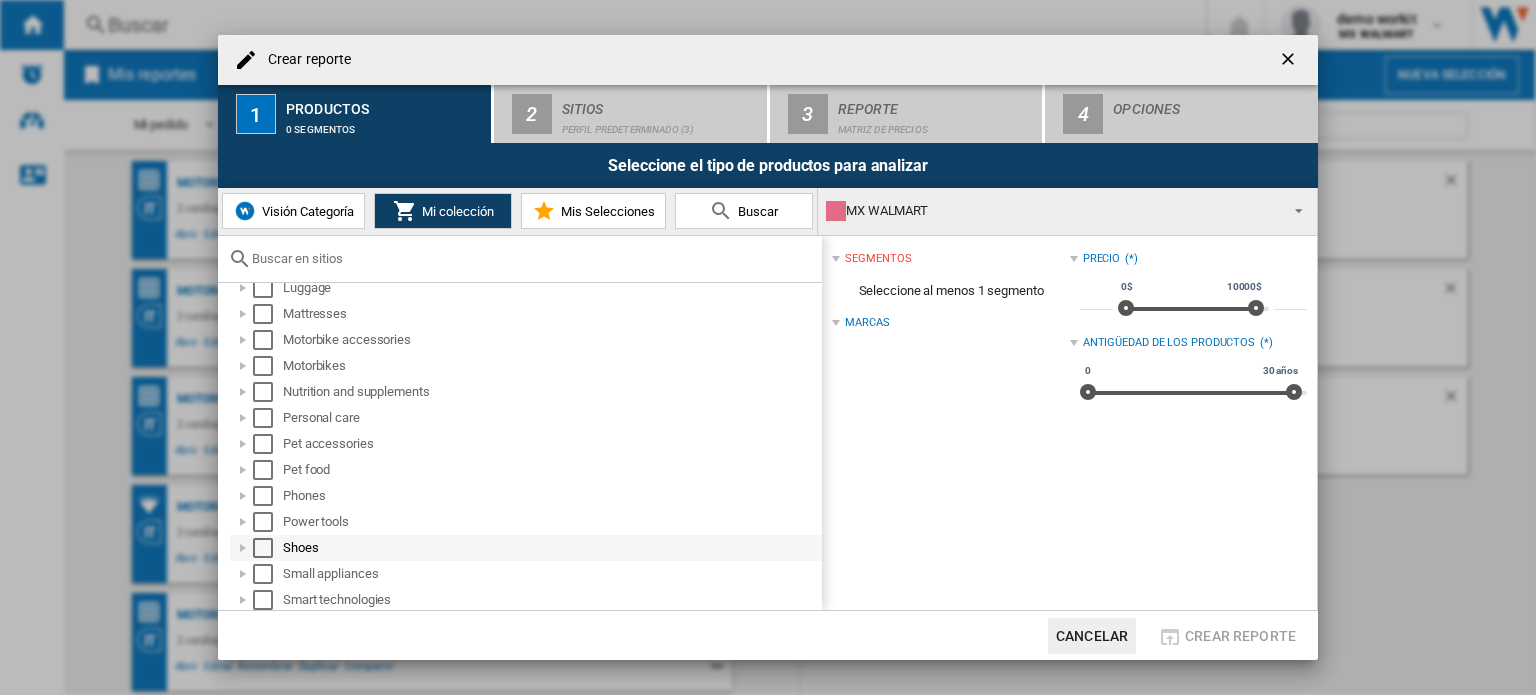 click at bounding box center [243, 548] 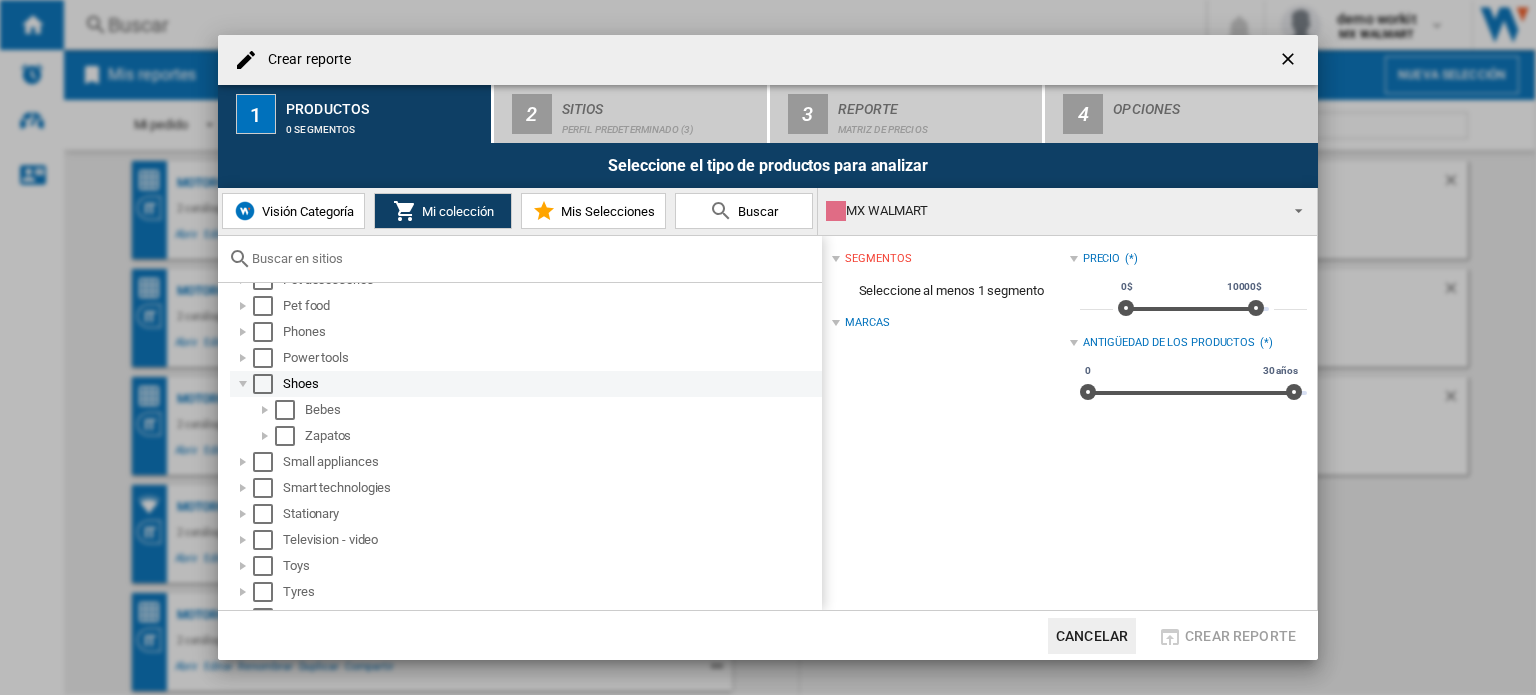scroll, scrollTop: 1040, scrollLeft: 0, axis: vertical 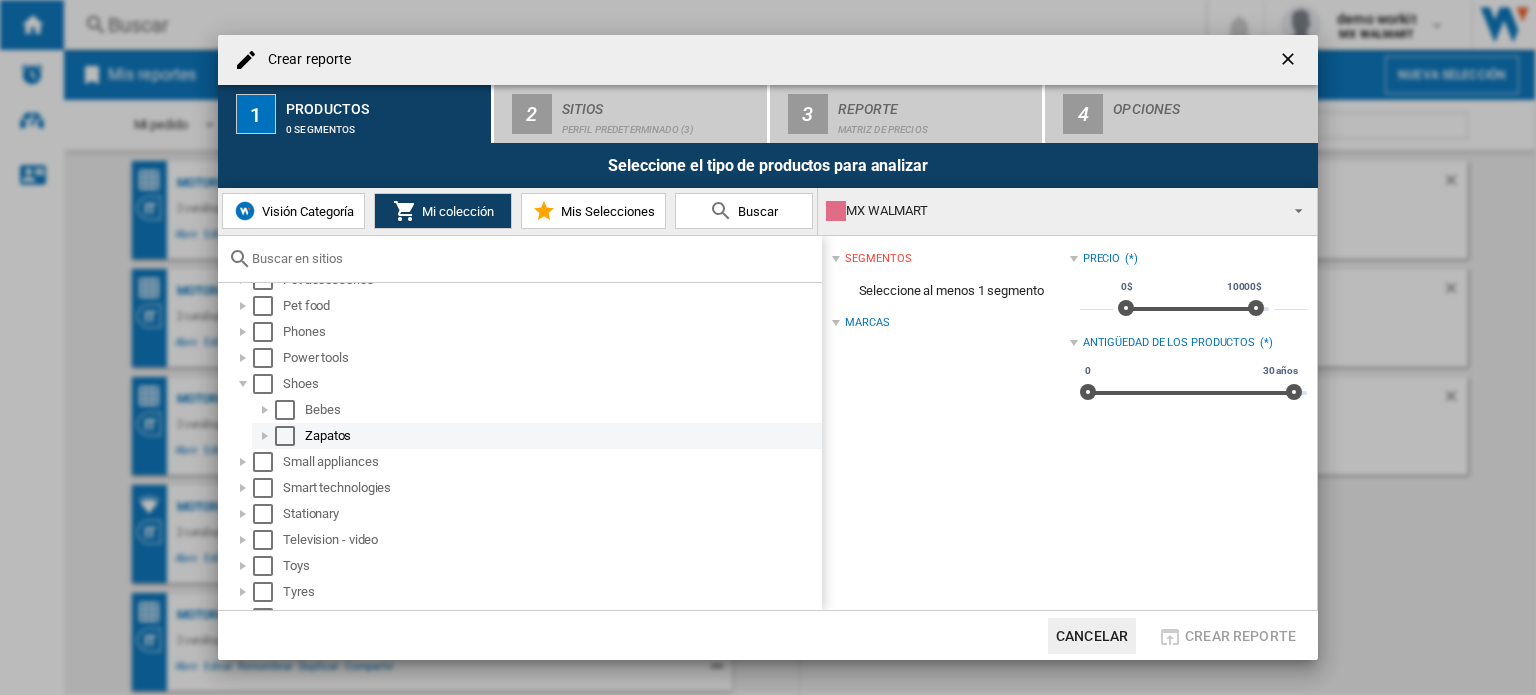 click at bounding box center [265, 436] 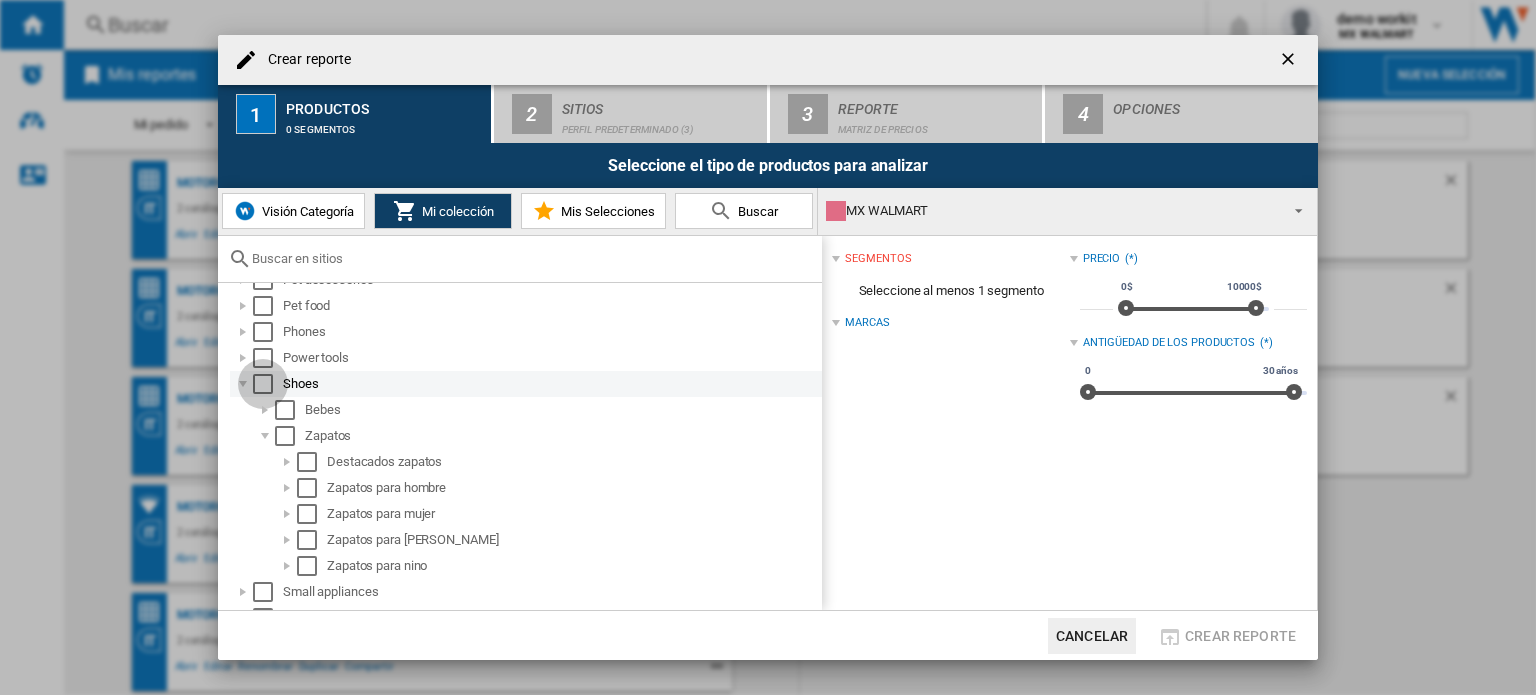 click at bounding box center (263, 384) 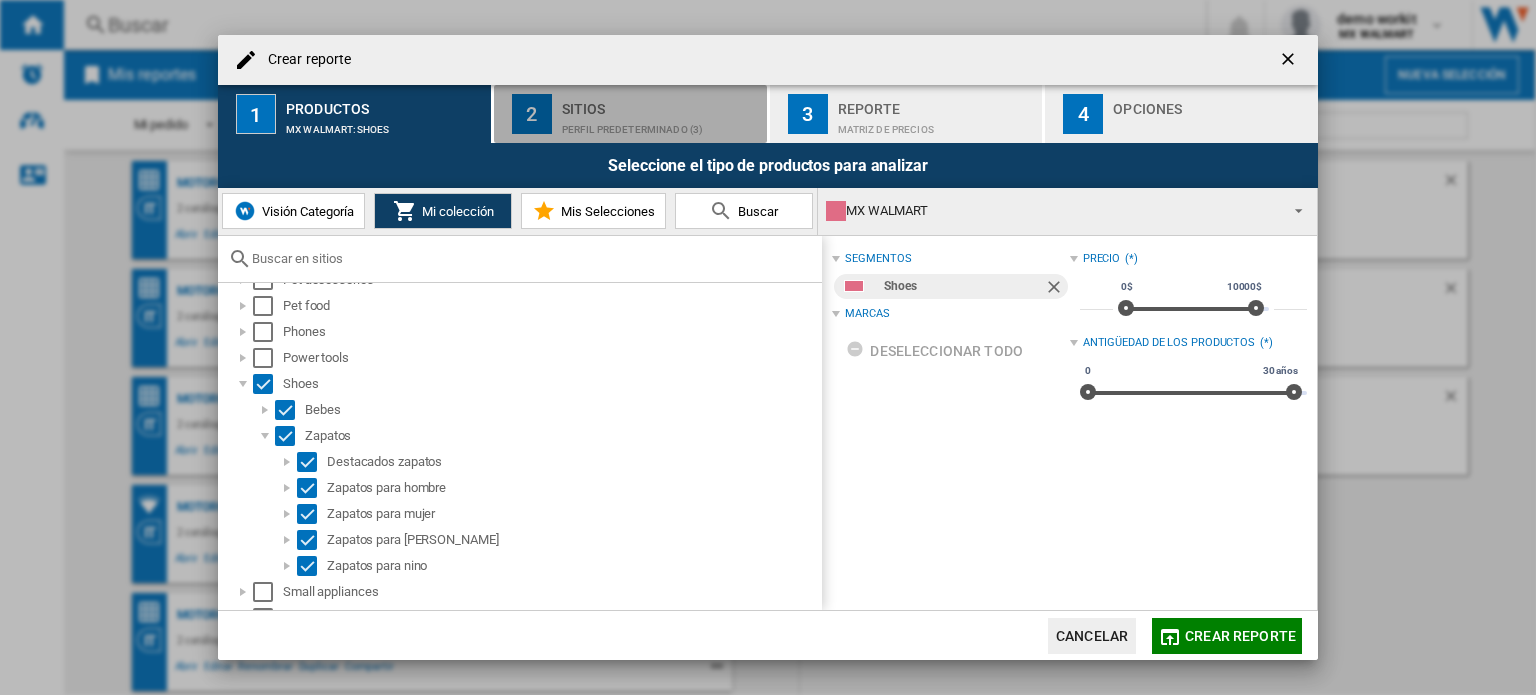 click on "Perfil predeterminado (3)" at bounding box center (660, 124) 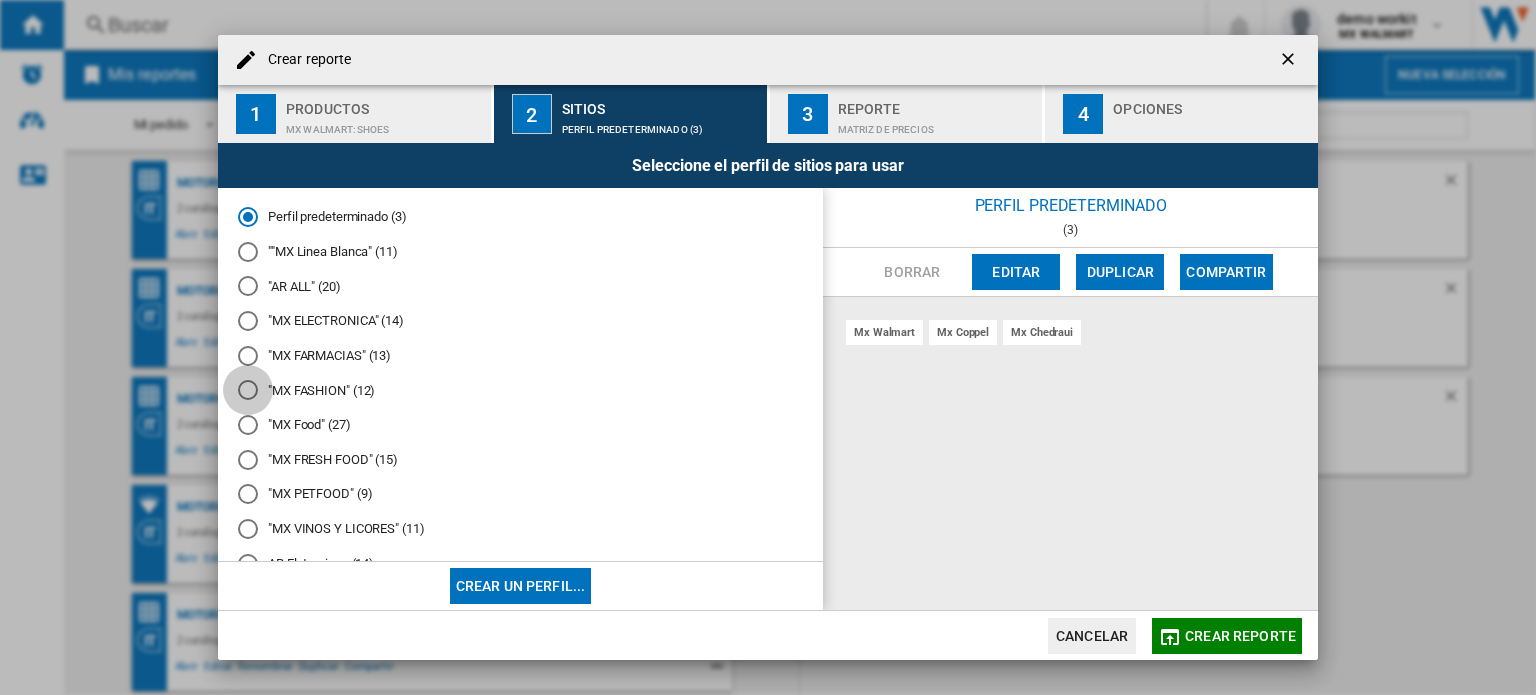click at bounding box center [248, 390] 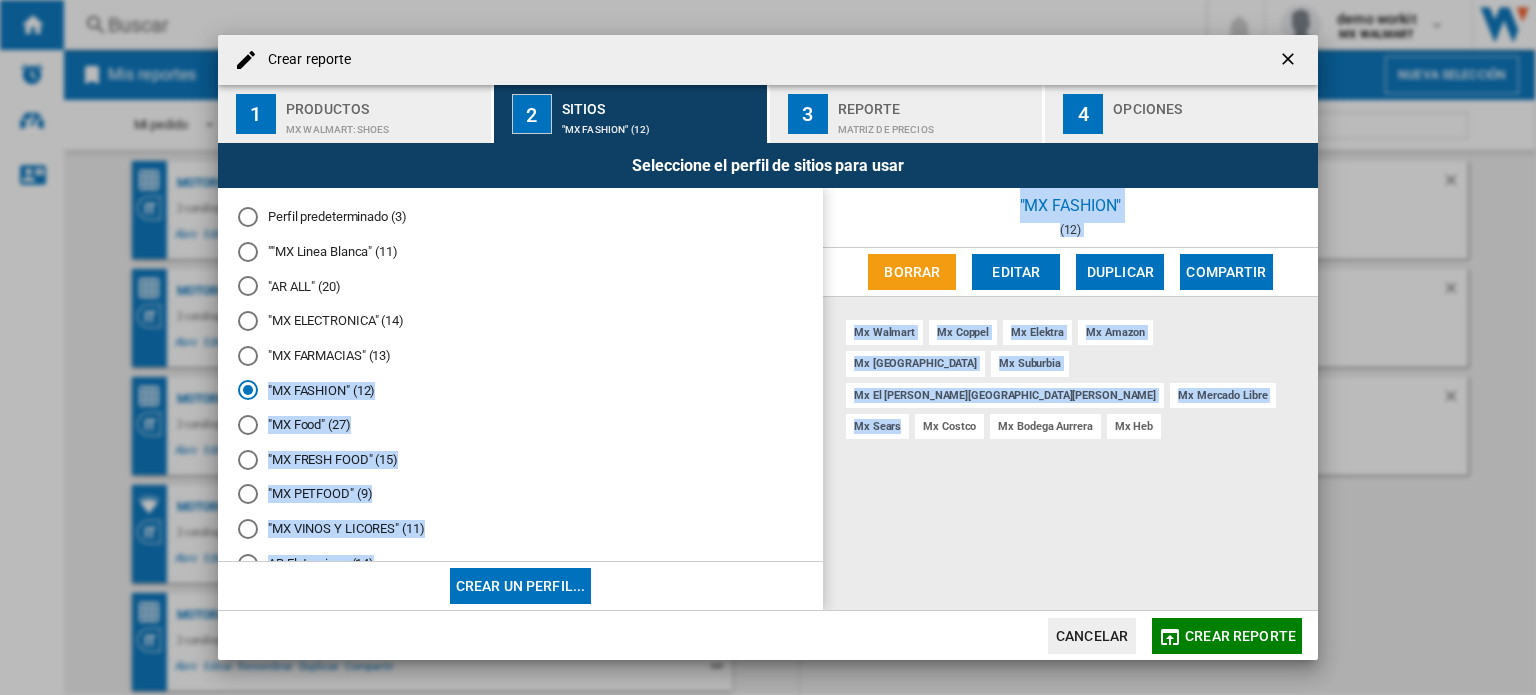 drag, startPoint x: 241, startPoint y: 387, endPoint x: 1247, endPoint y: 507, distance: 1013.1318 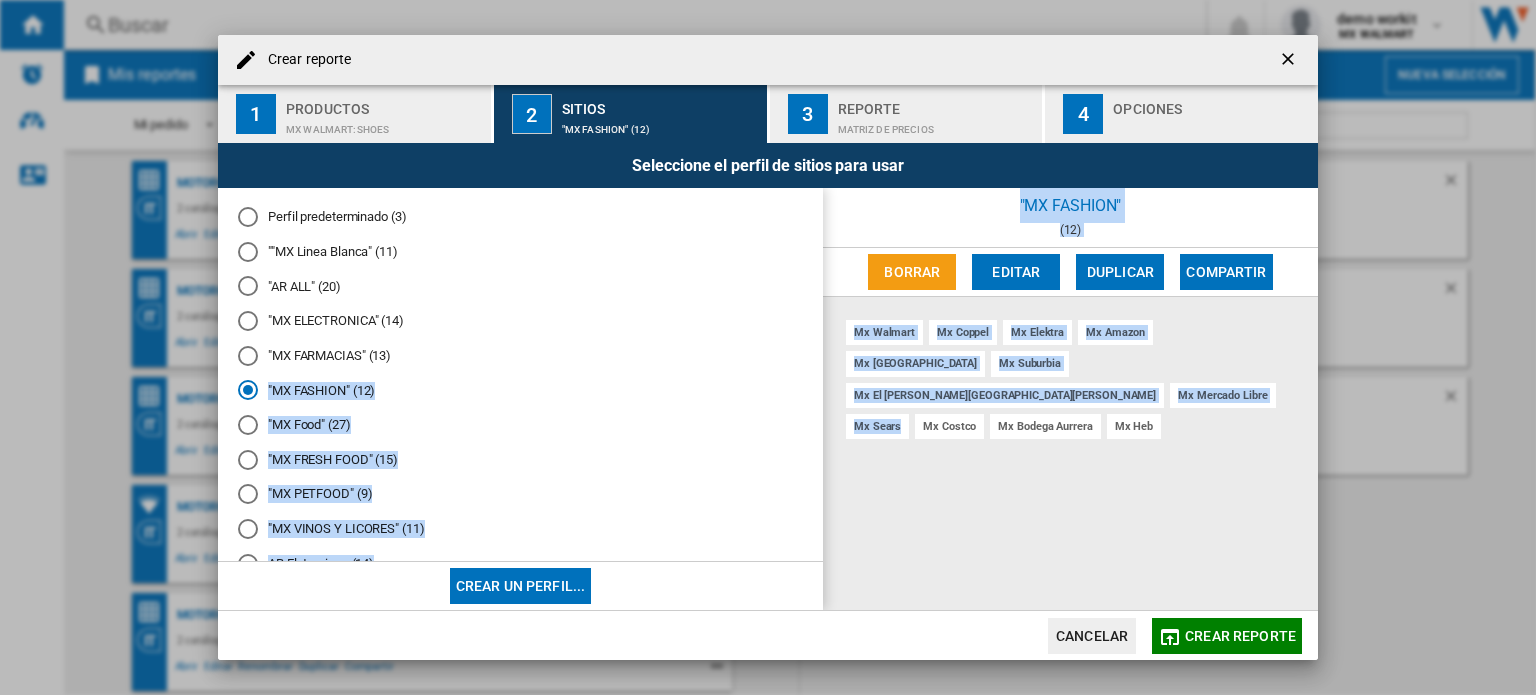 click on "Crear reporte" 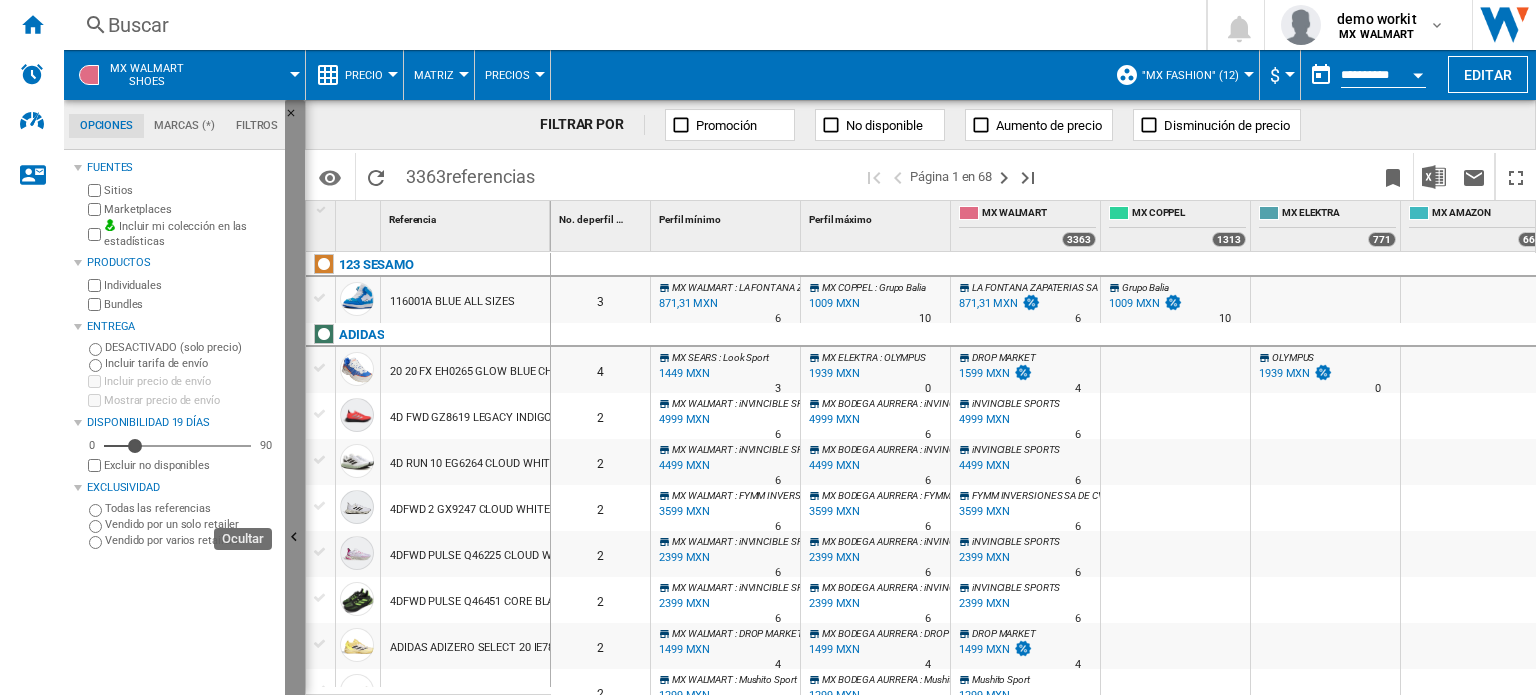 click at bounding box center [297, 540] 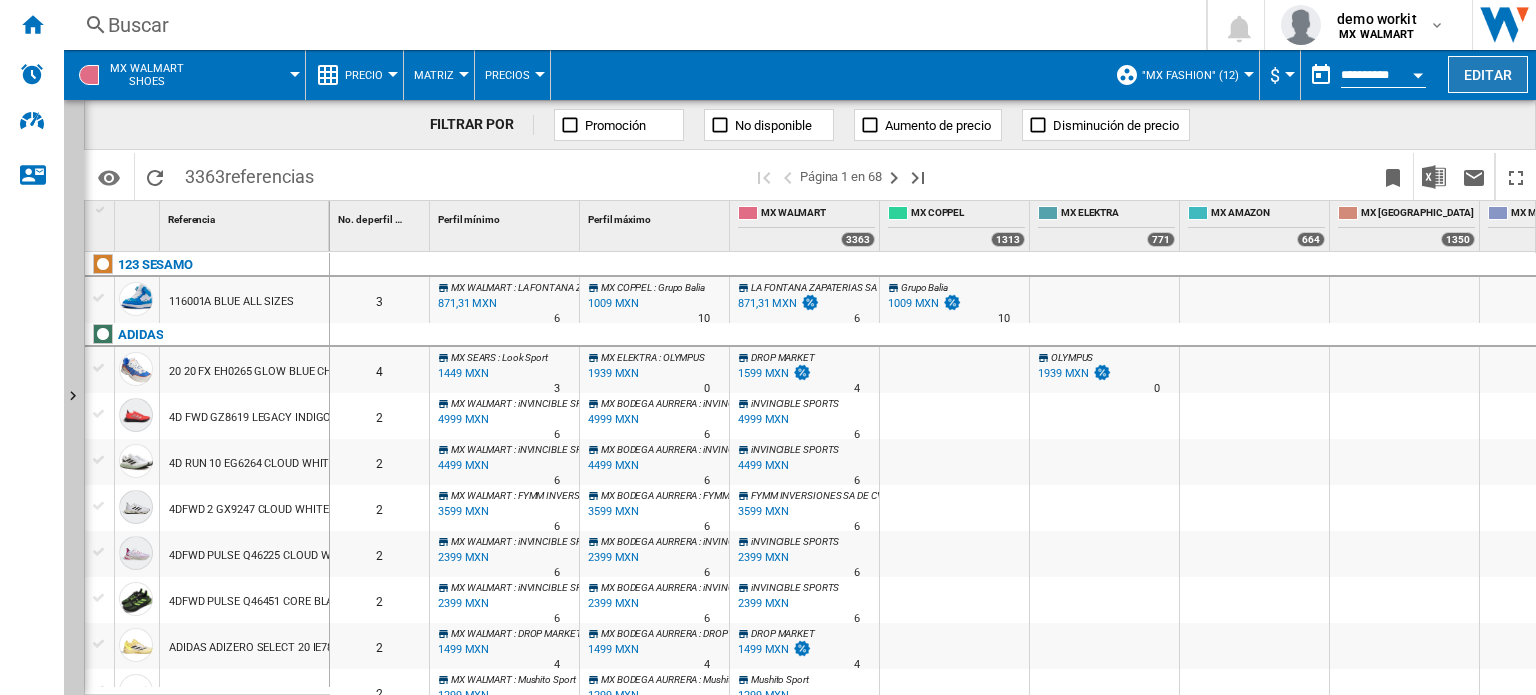 click on "Editar" at bounding box center (1488, 74) 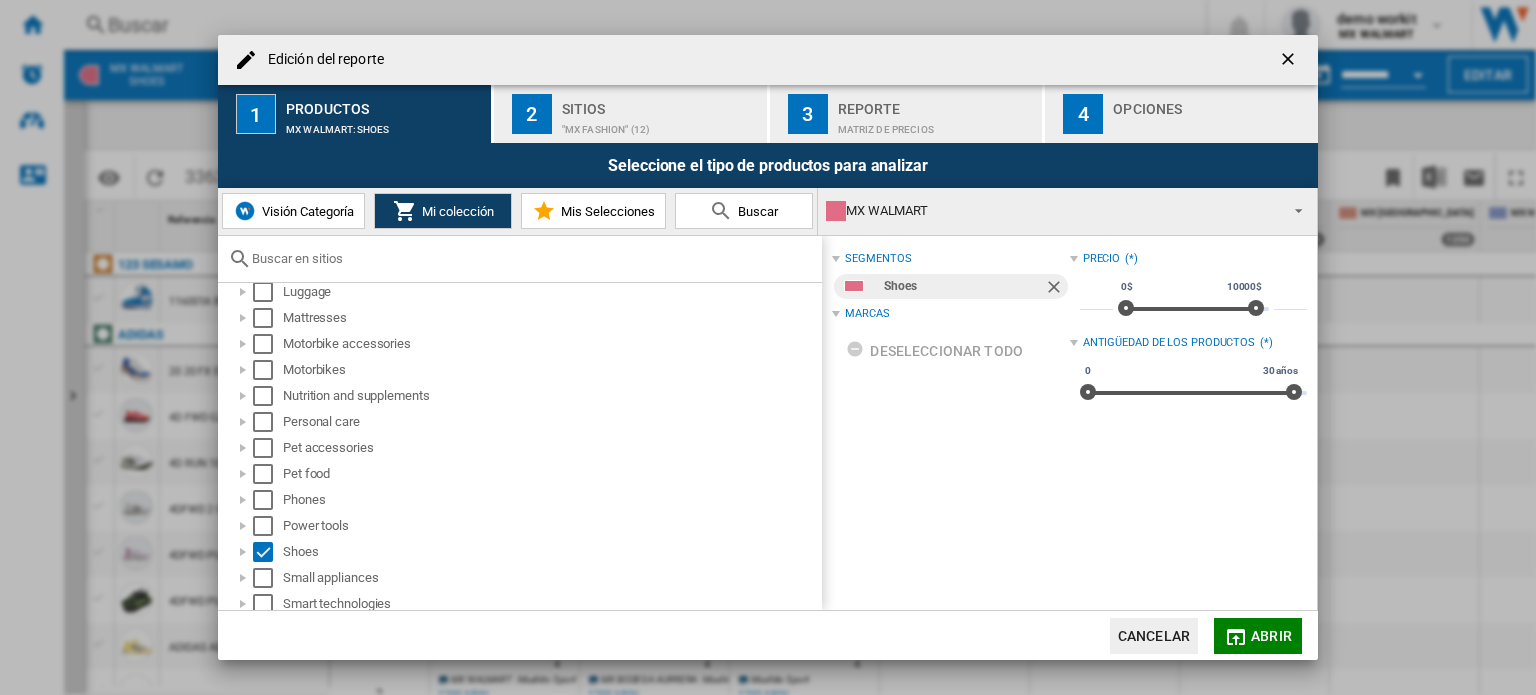 scroll, scrollTop: 871, scrollLeft: 0, axis: vertical 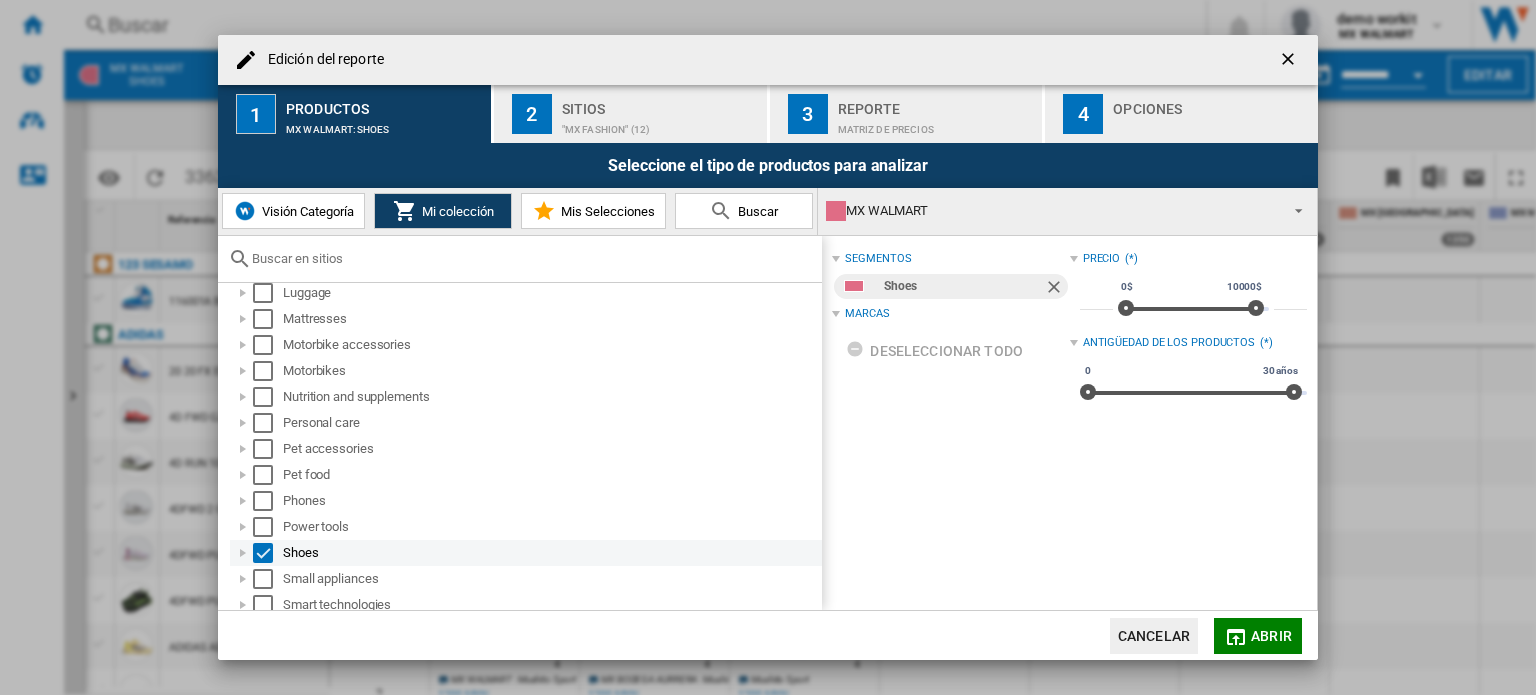 click at bounding box center (243, 553) 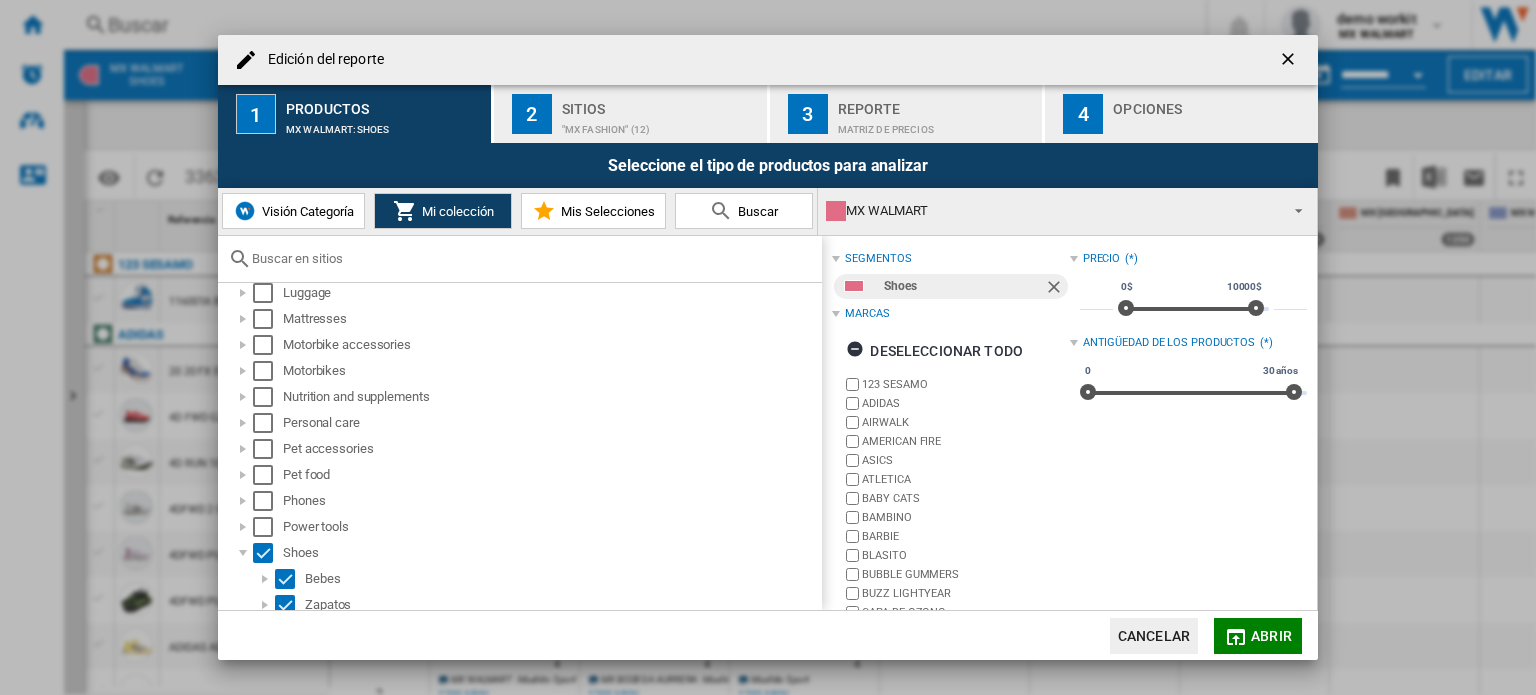 scroll, scrollTop: 92, scrollLeft: 0, axis: vertical 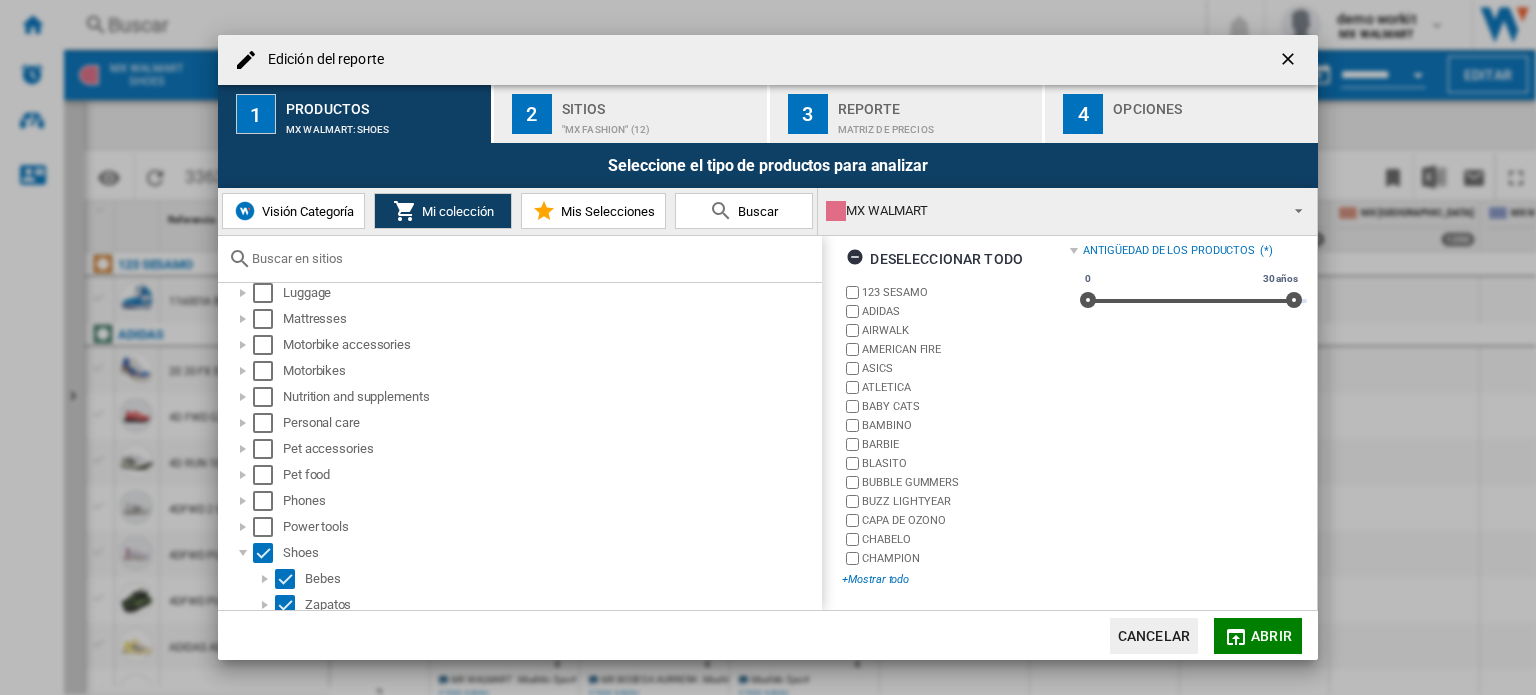 click on "+Mostrar todo" at bounding box center (955, 579) 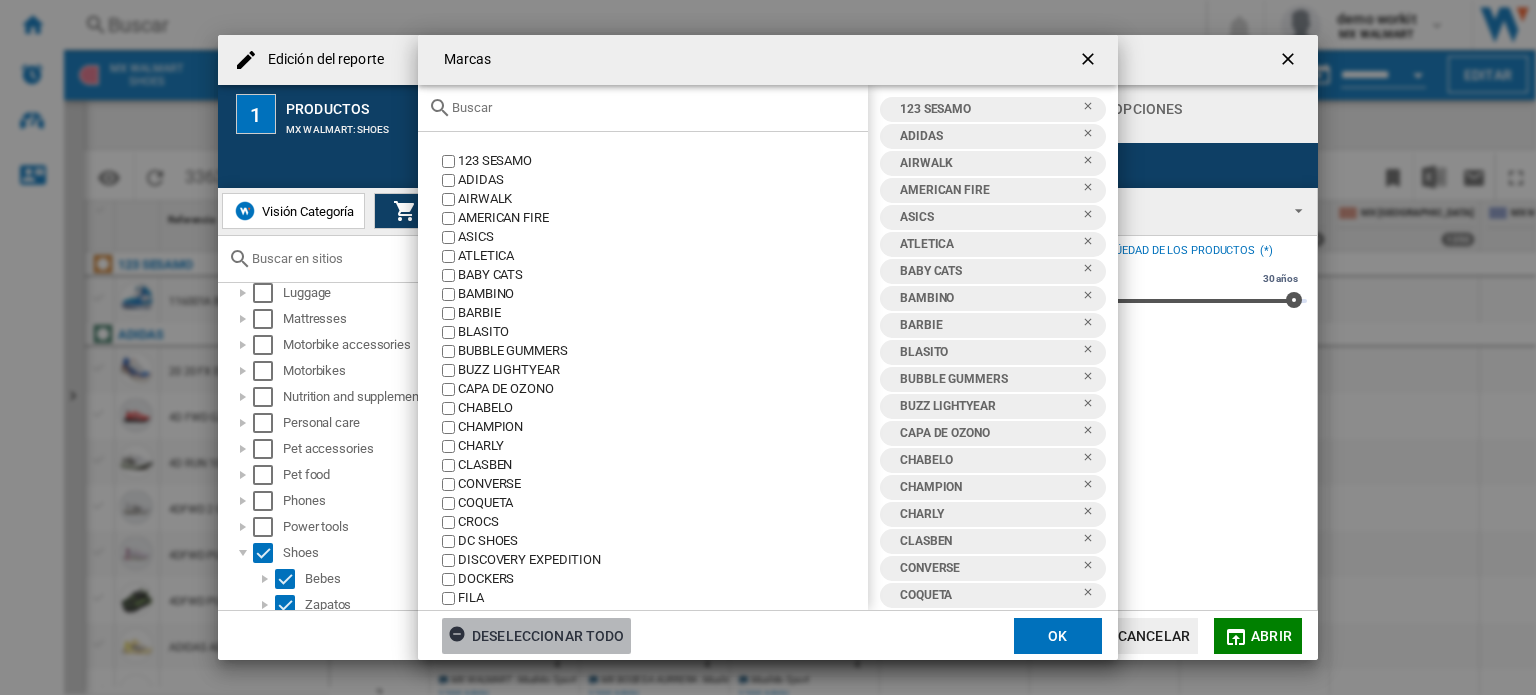 click on "Deseleccionar todo" 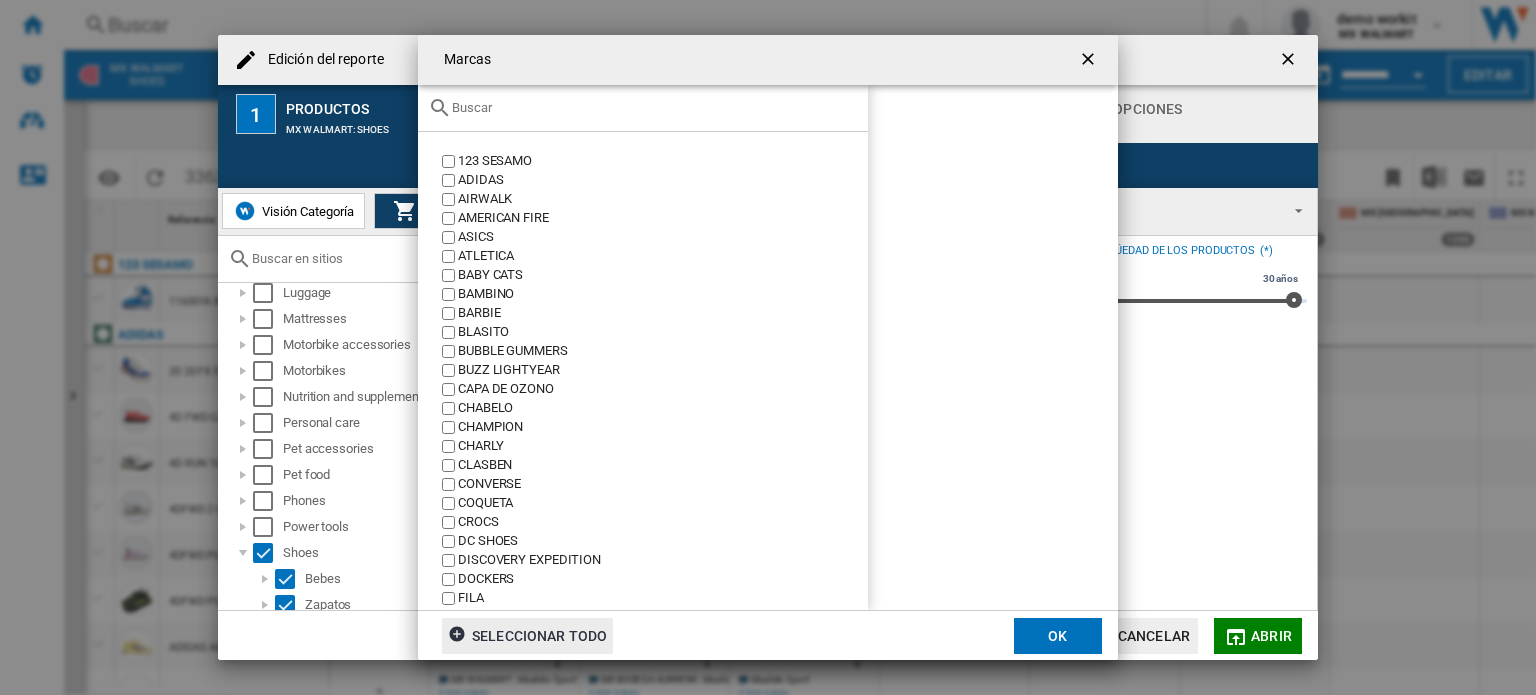 click 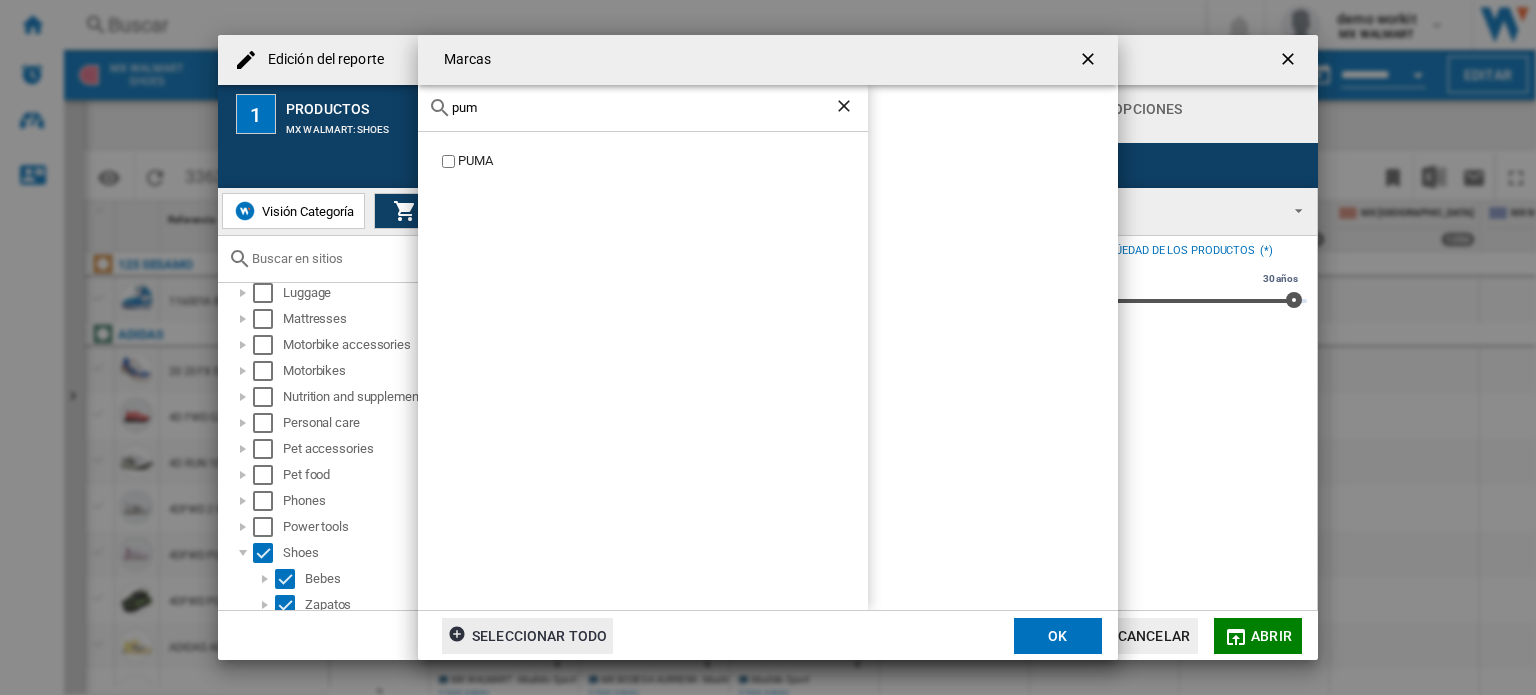 type on "pum" 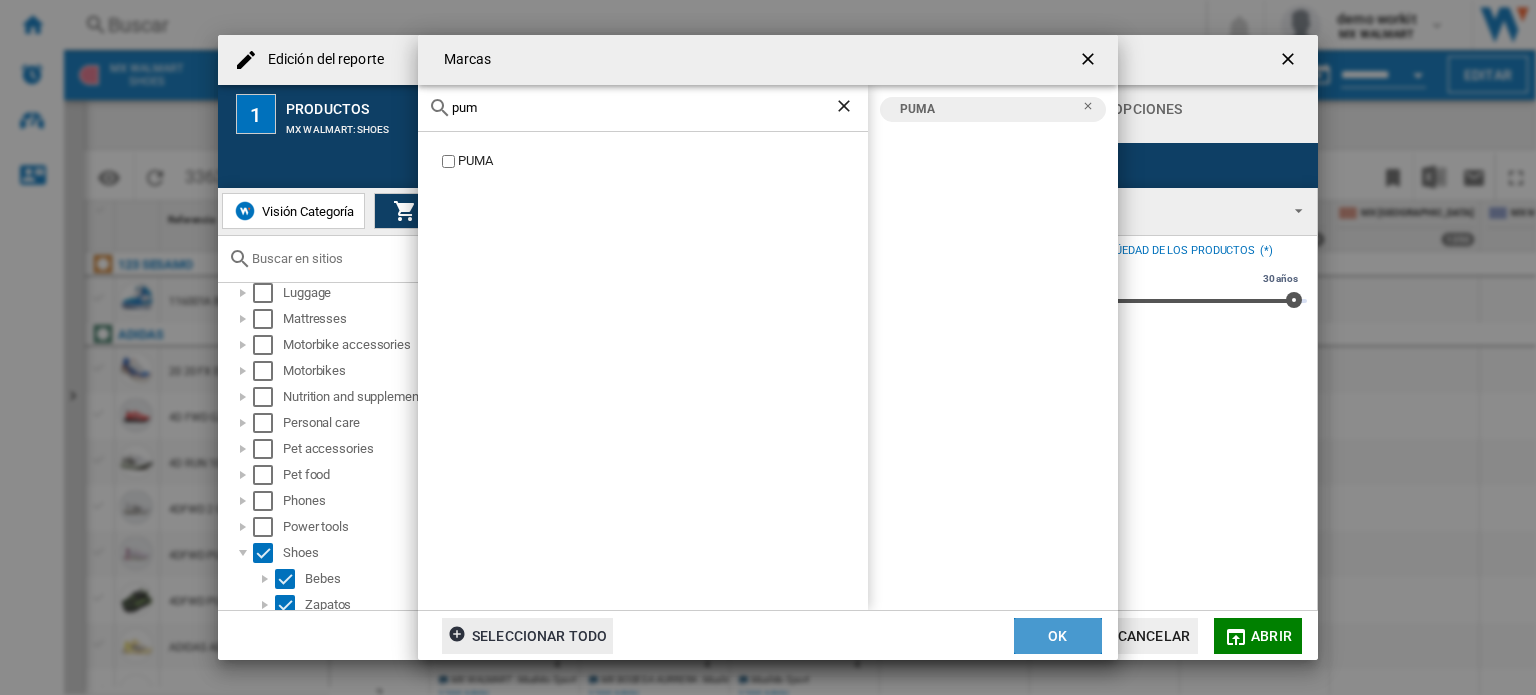 click on "OK" 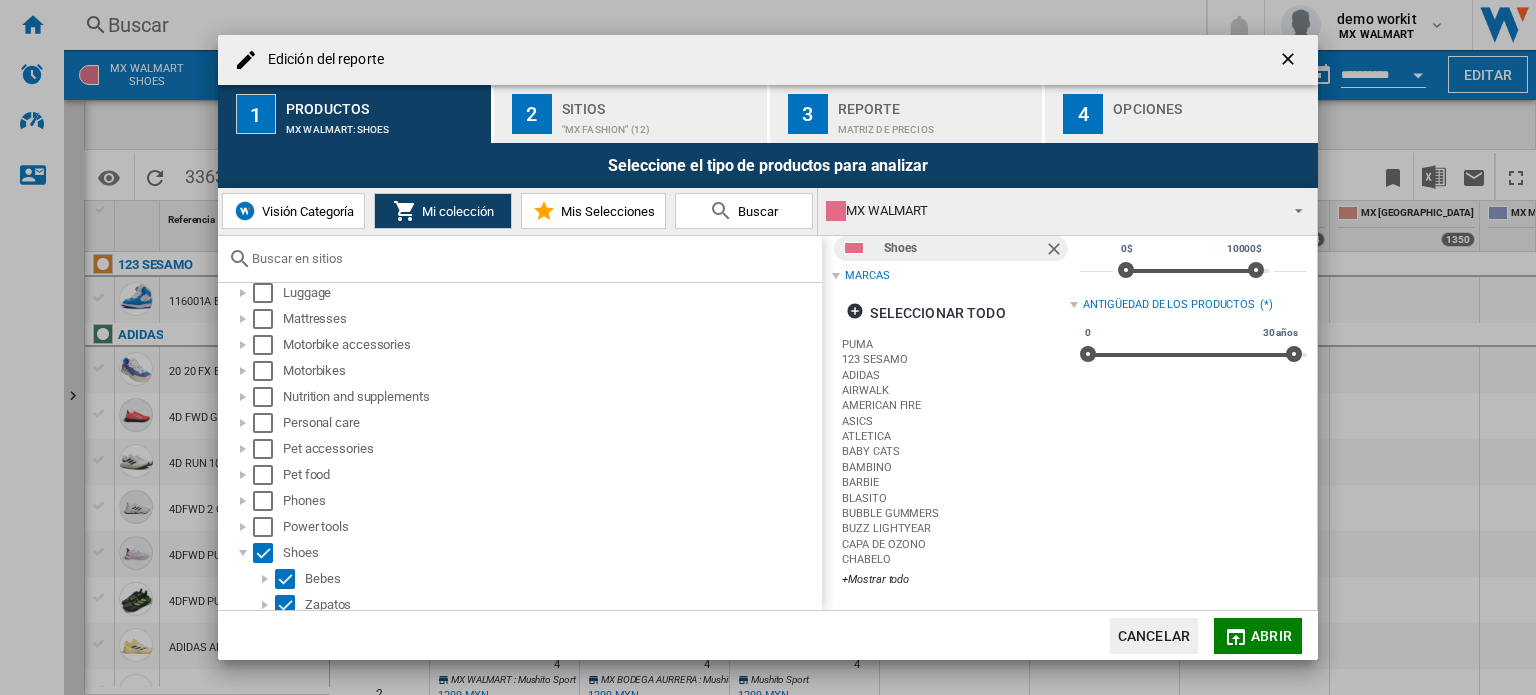 scroll, scrollTop: 92, scrollLeft: 0, axis: vertical 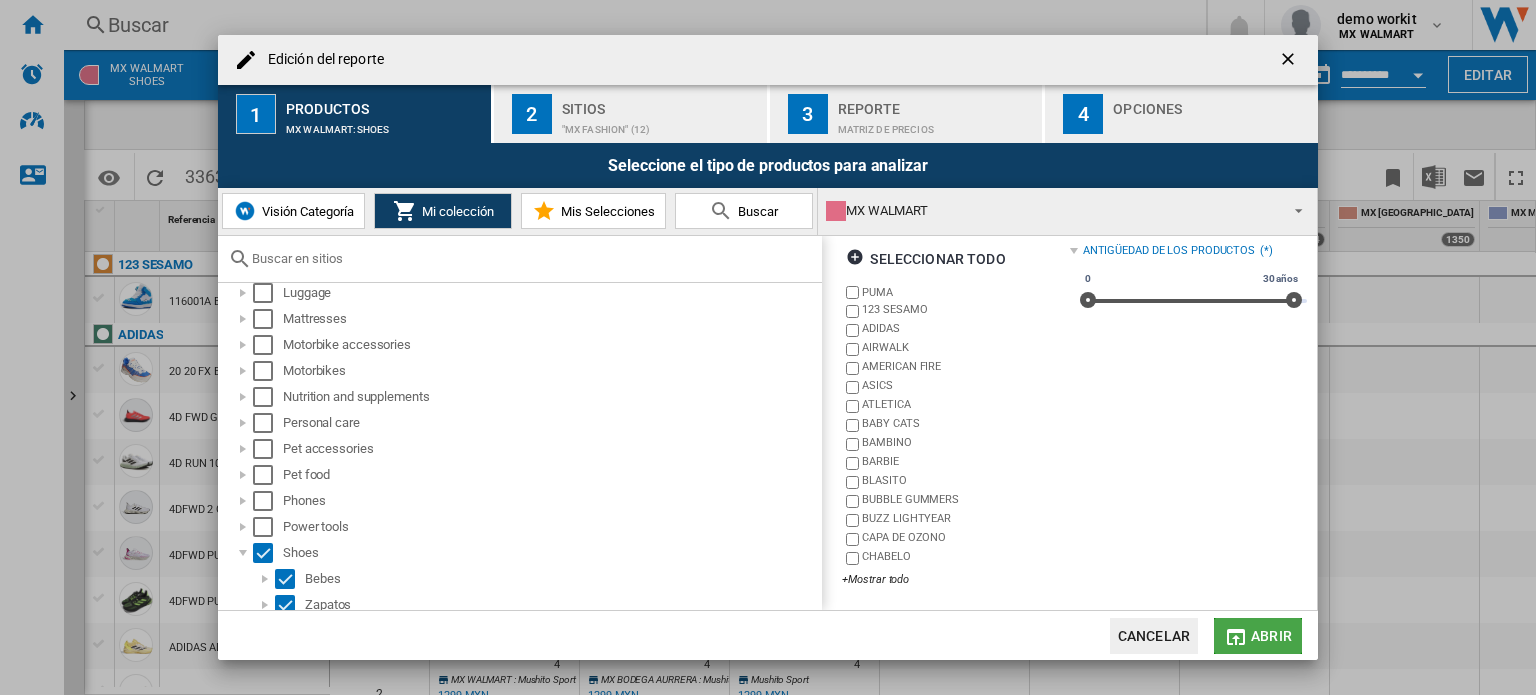 click on "Abrir" 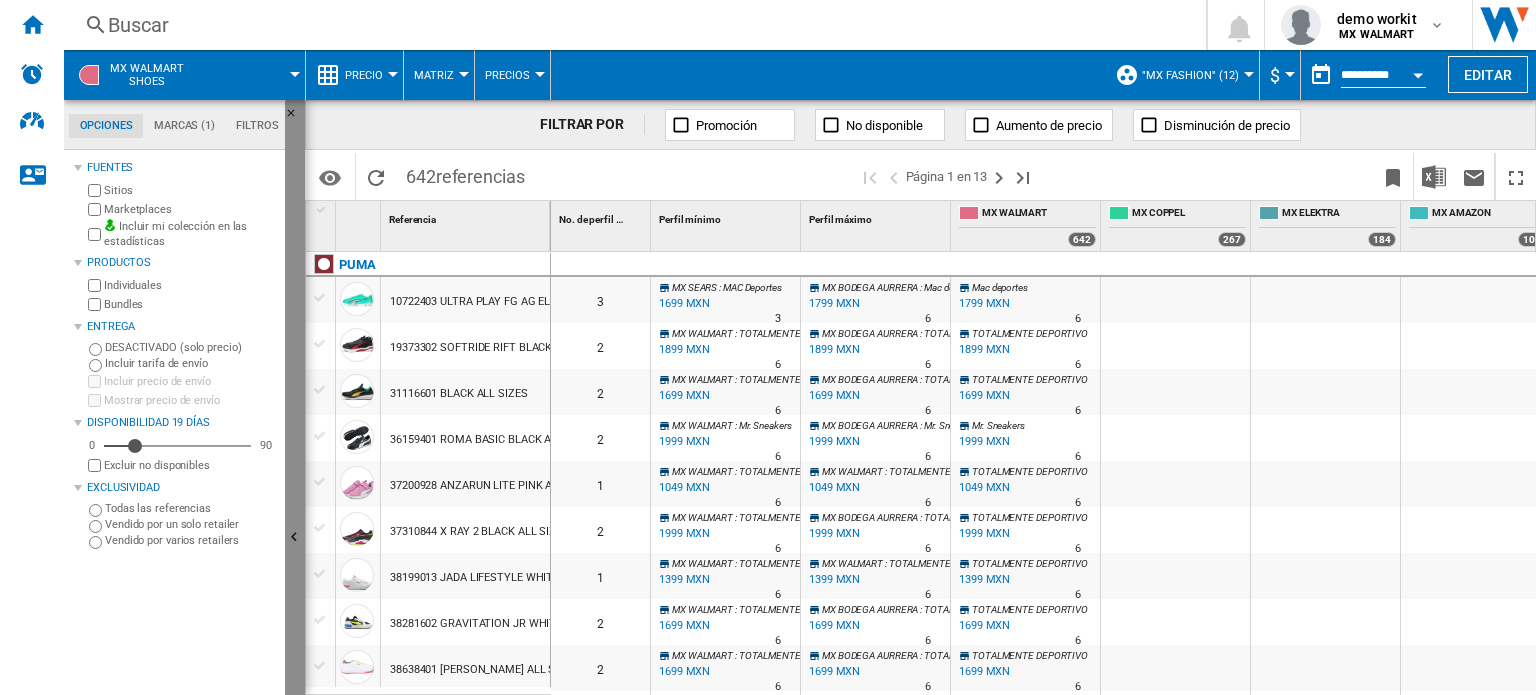 click at bounding box center (297, 540) 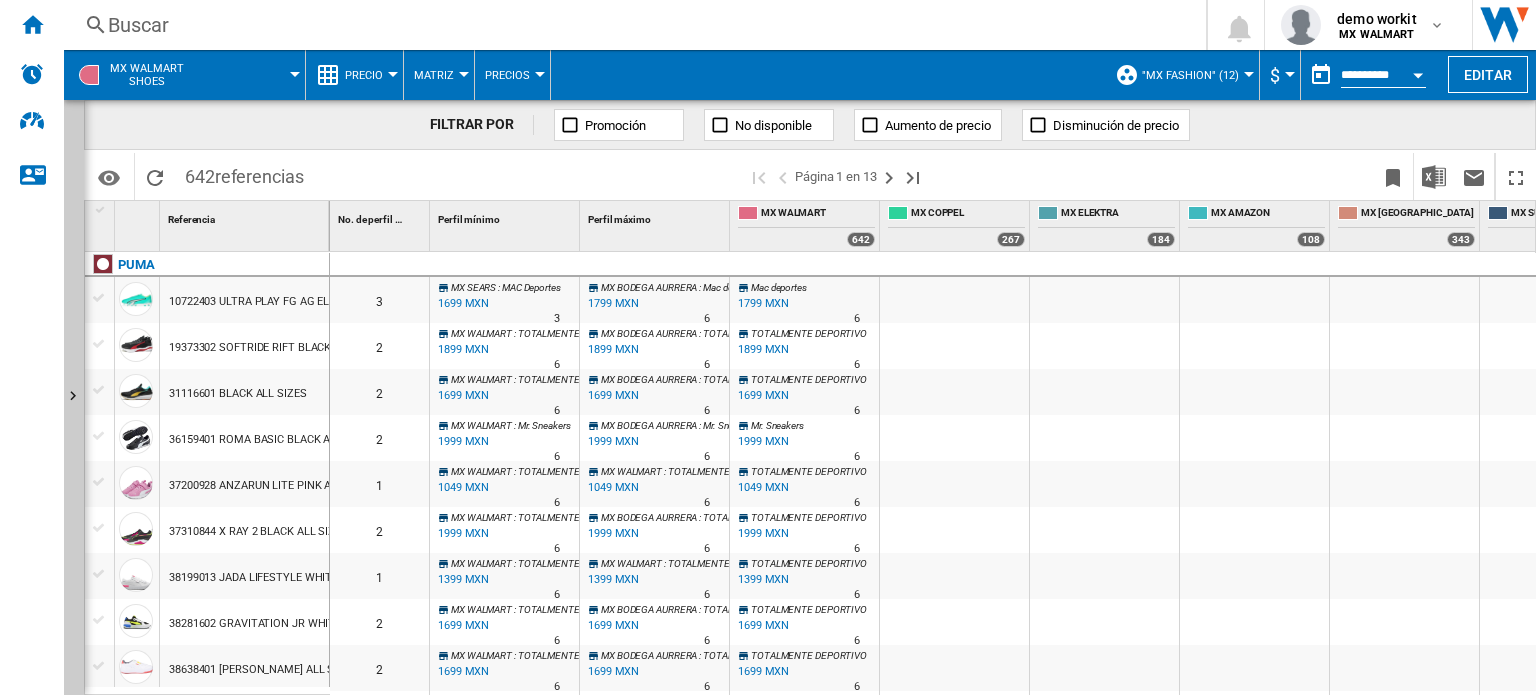 scroll, scrollTop: 197, scrollLeft: 0, axis: vertical 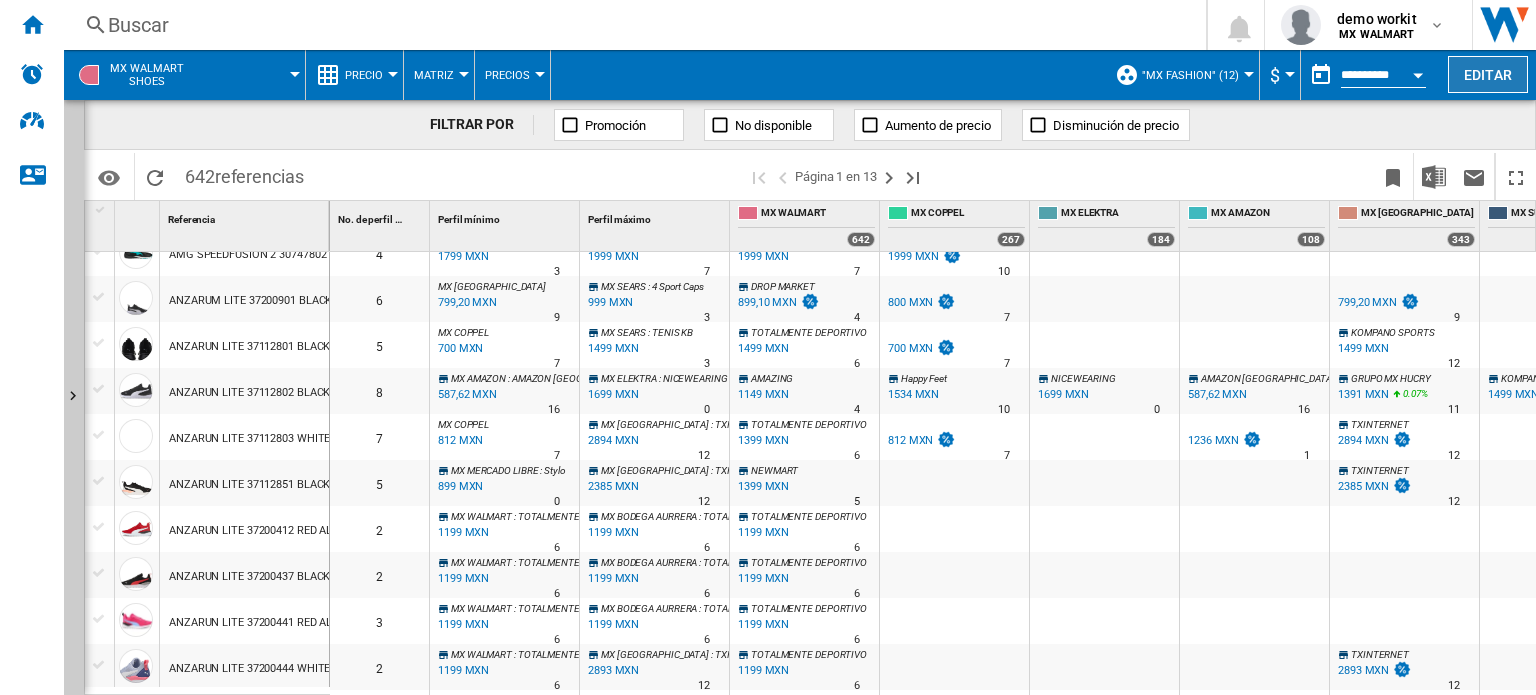 click on "Editar" at bounding box center (1488, 74) 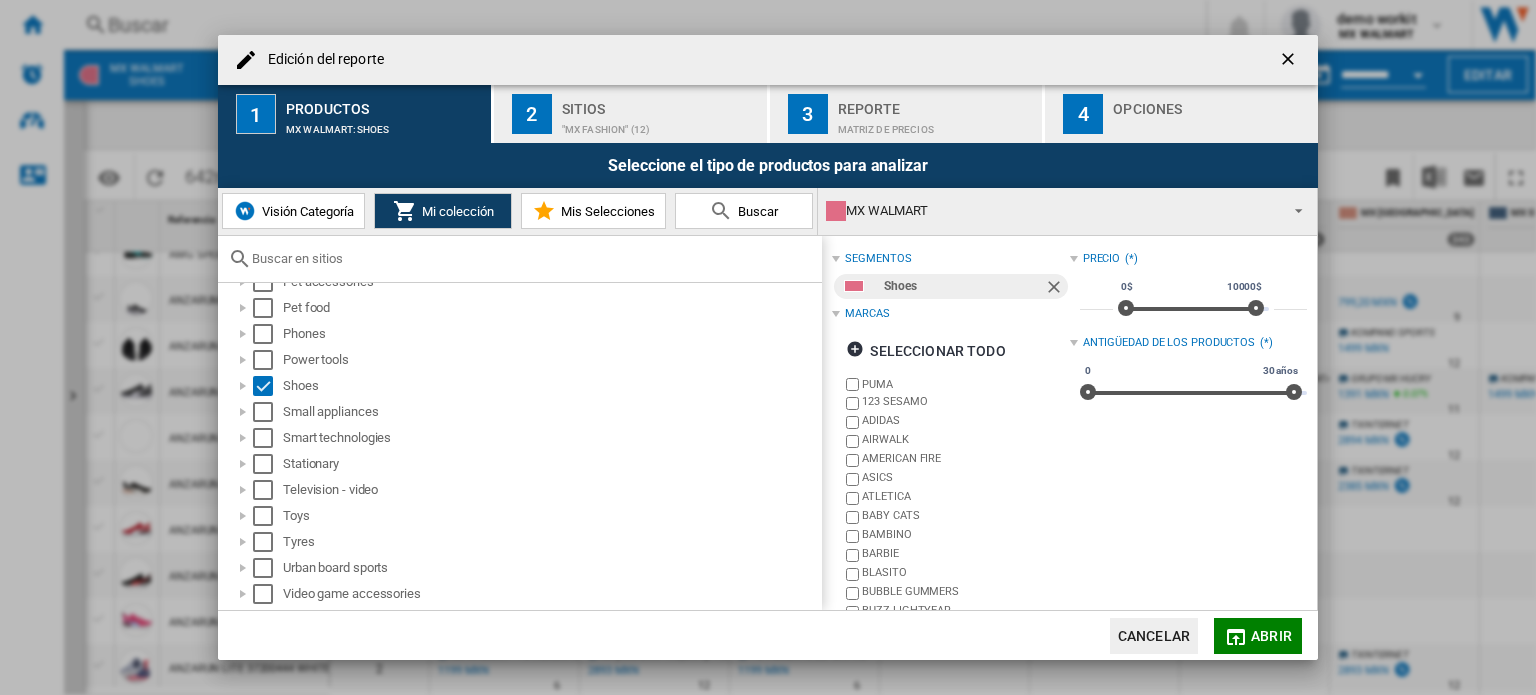 scroll, scrollTop: 1102, scrollLeft: 0, axis: vertical 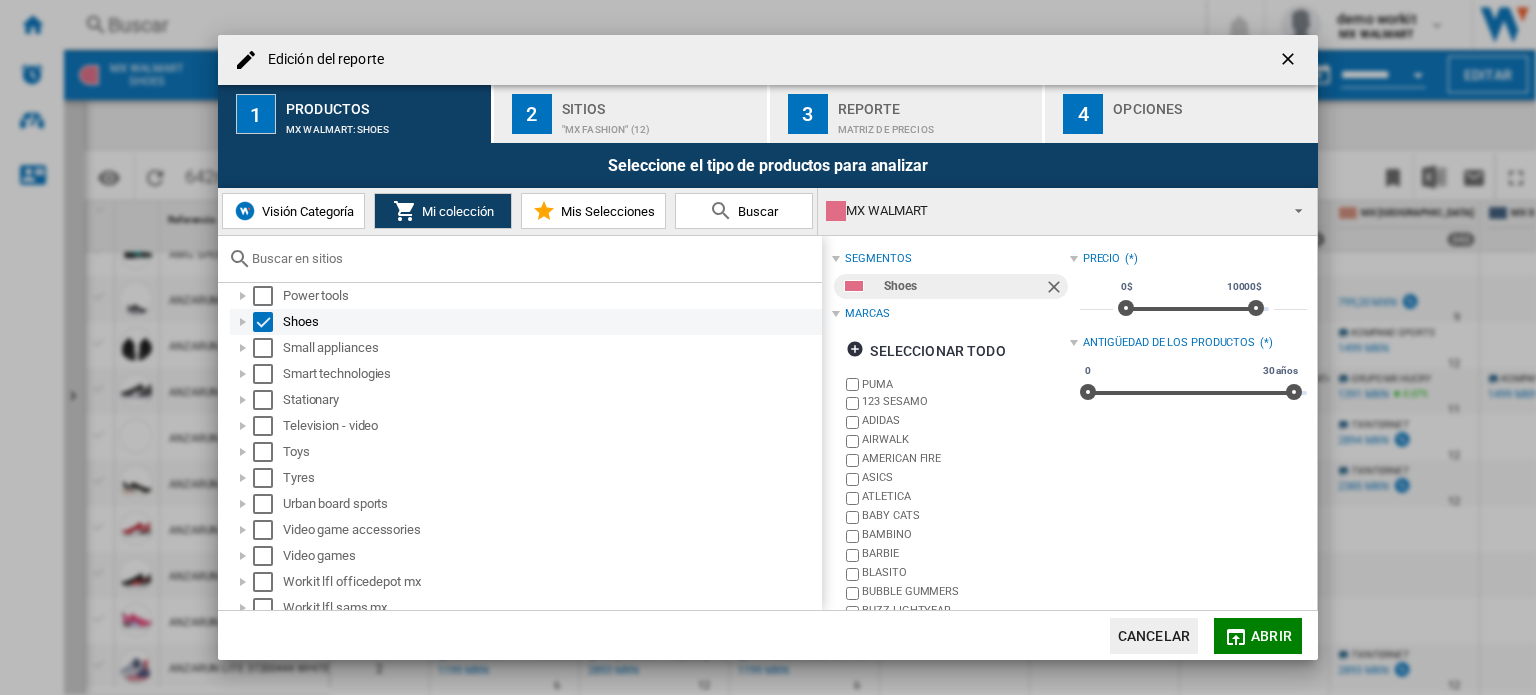 click at bounding box center (243, 322) 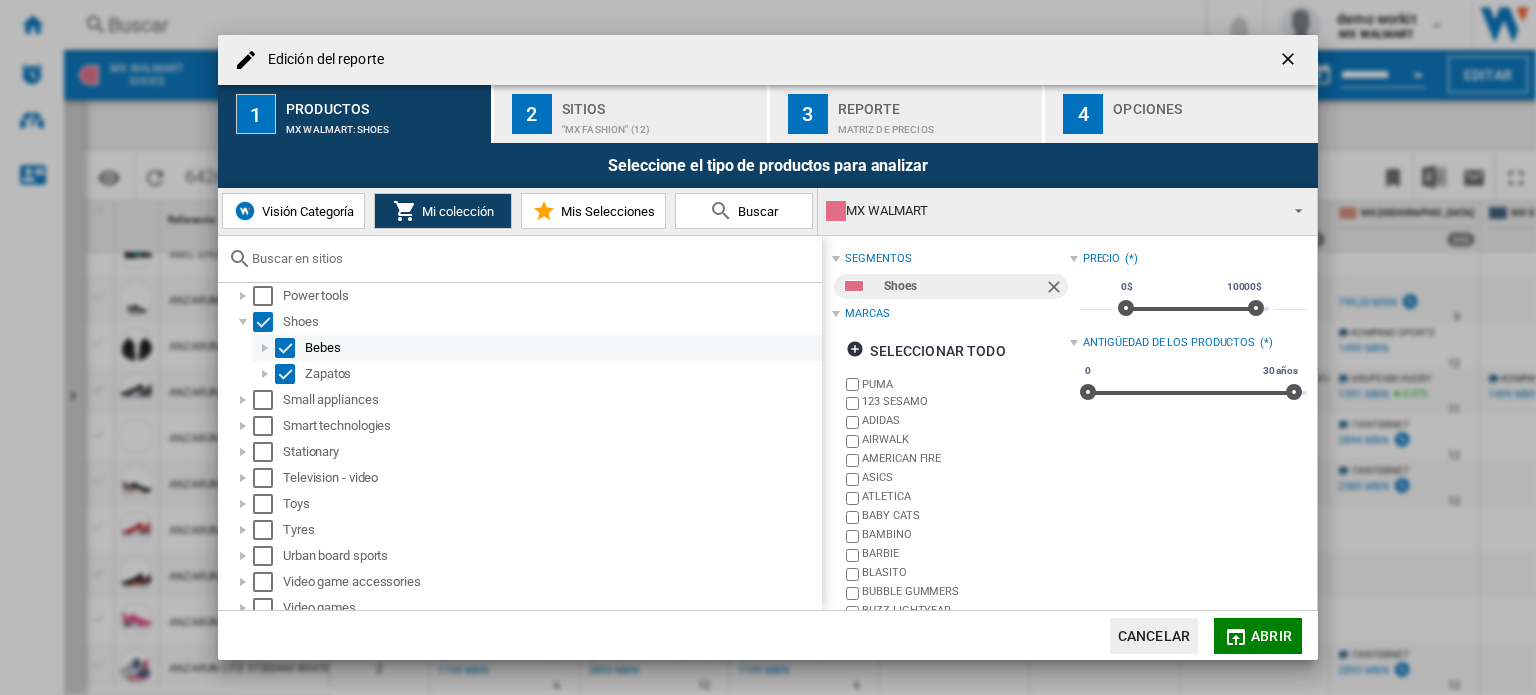 click at bounding box center [265, 348] 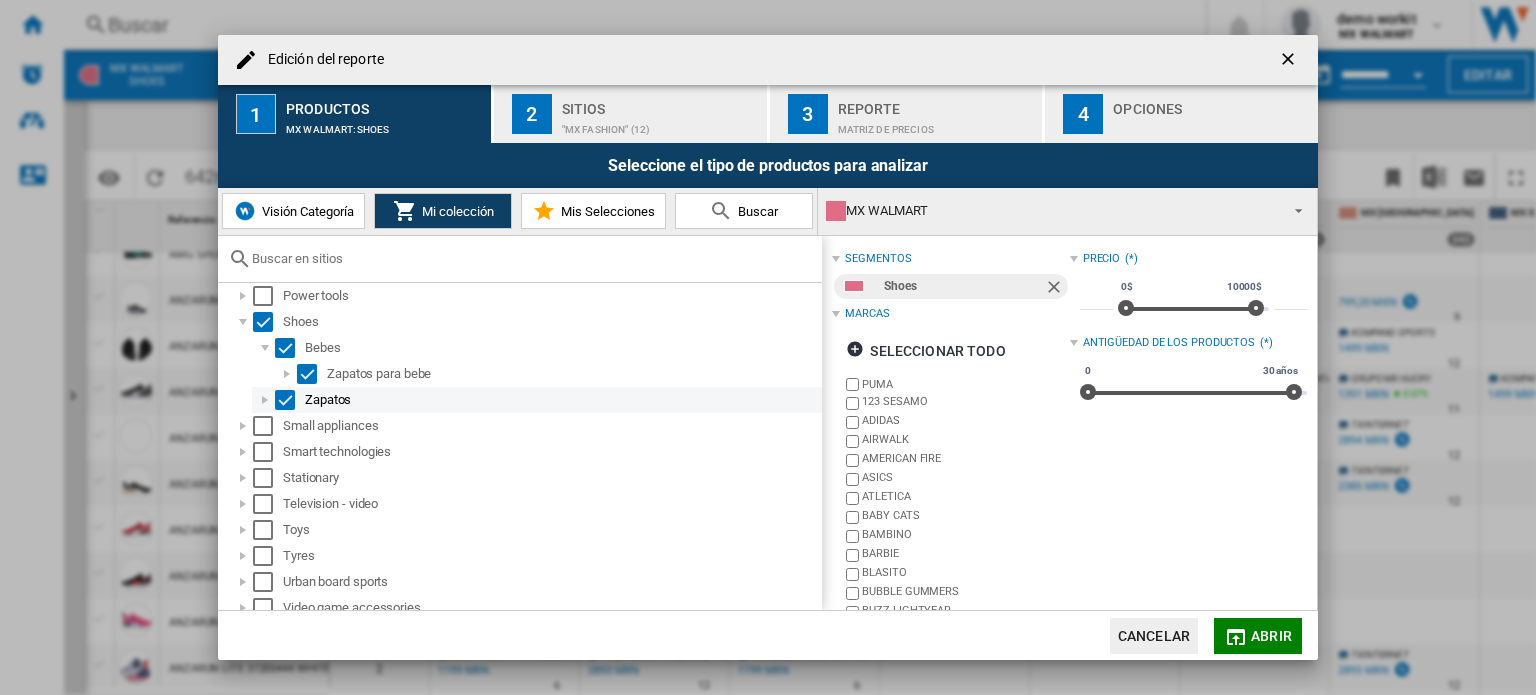 click at bounding box center [265, 400] 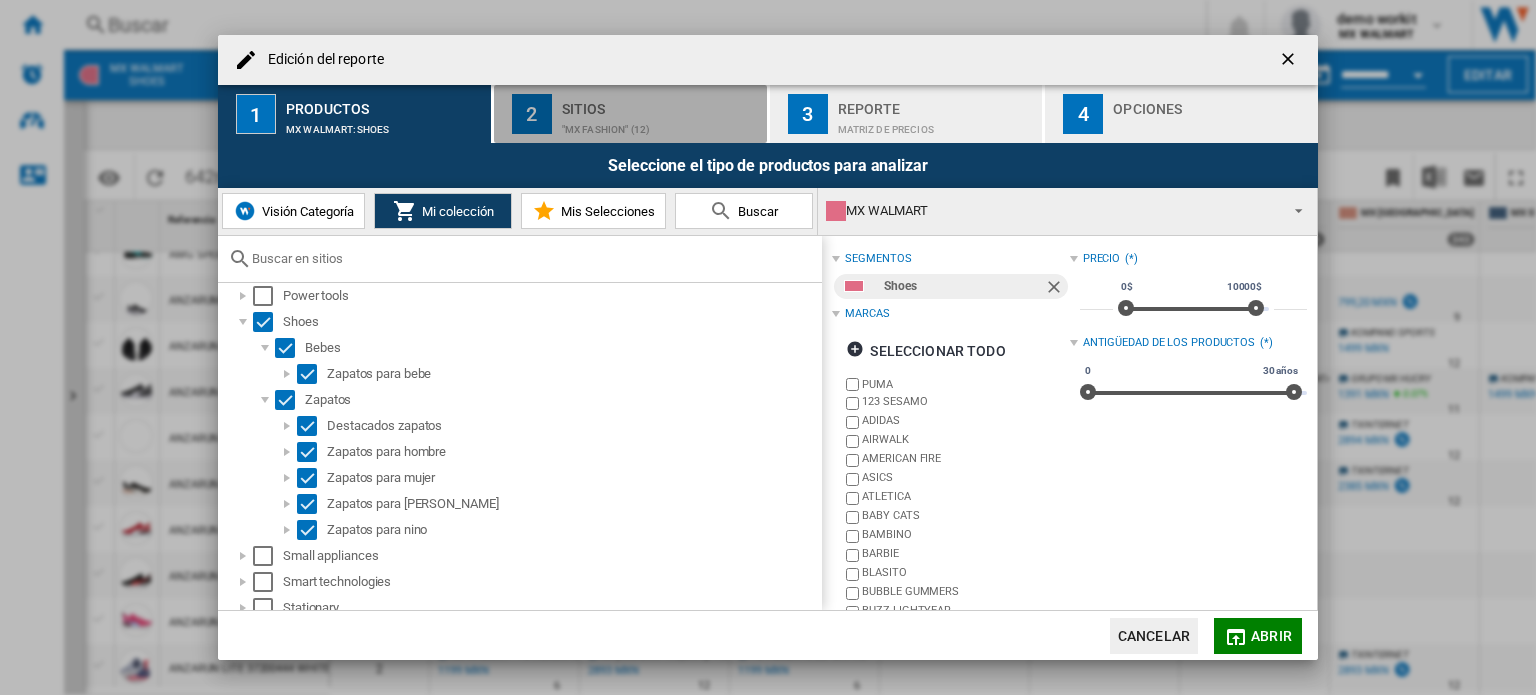 click on "Sitios" at bounding box center (660, 103) 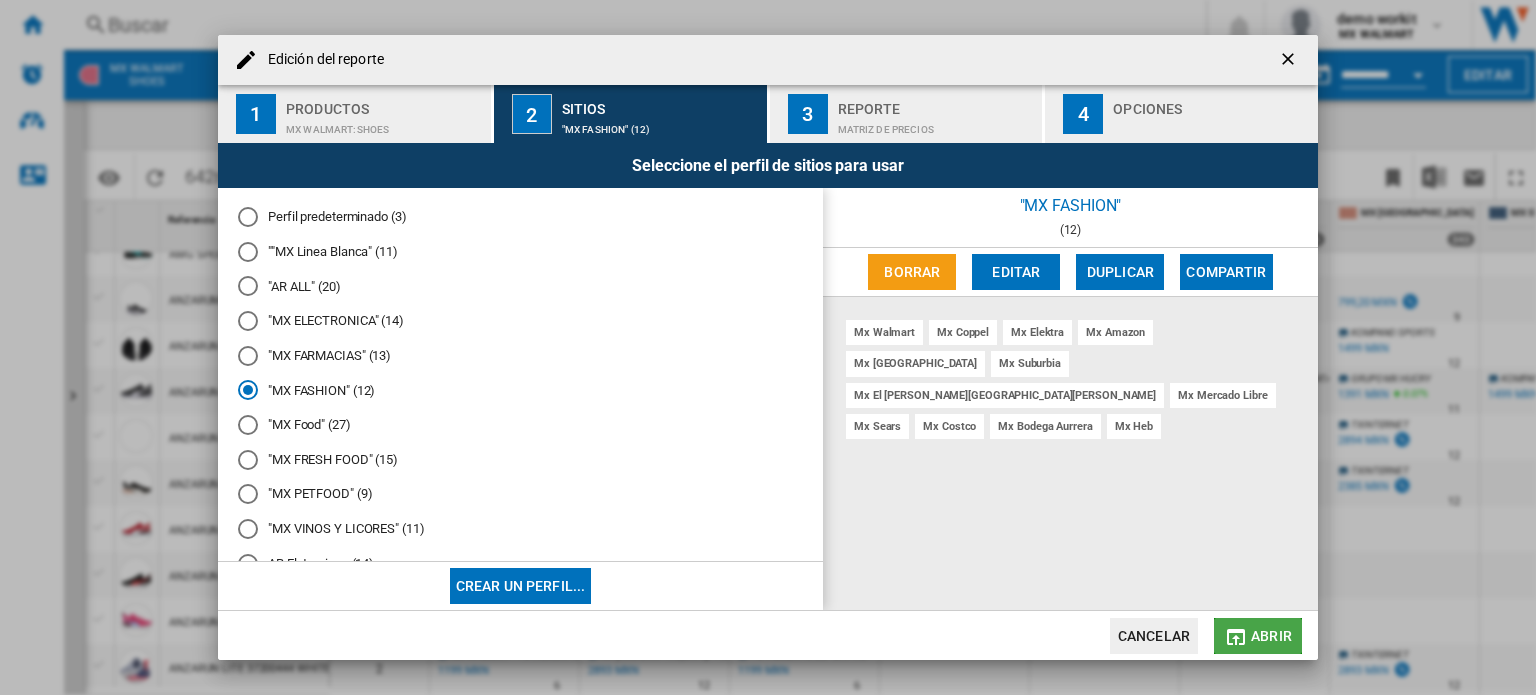 click 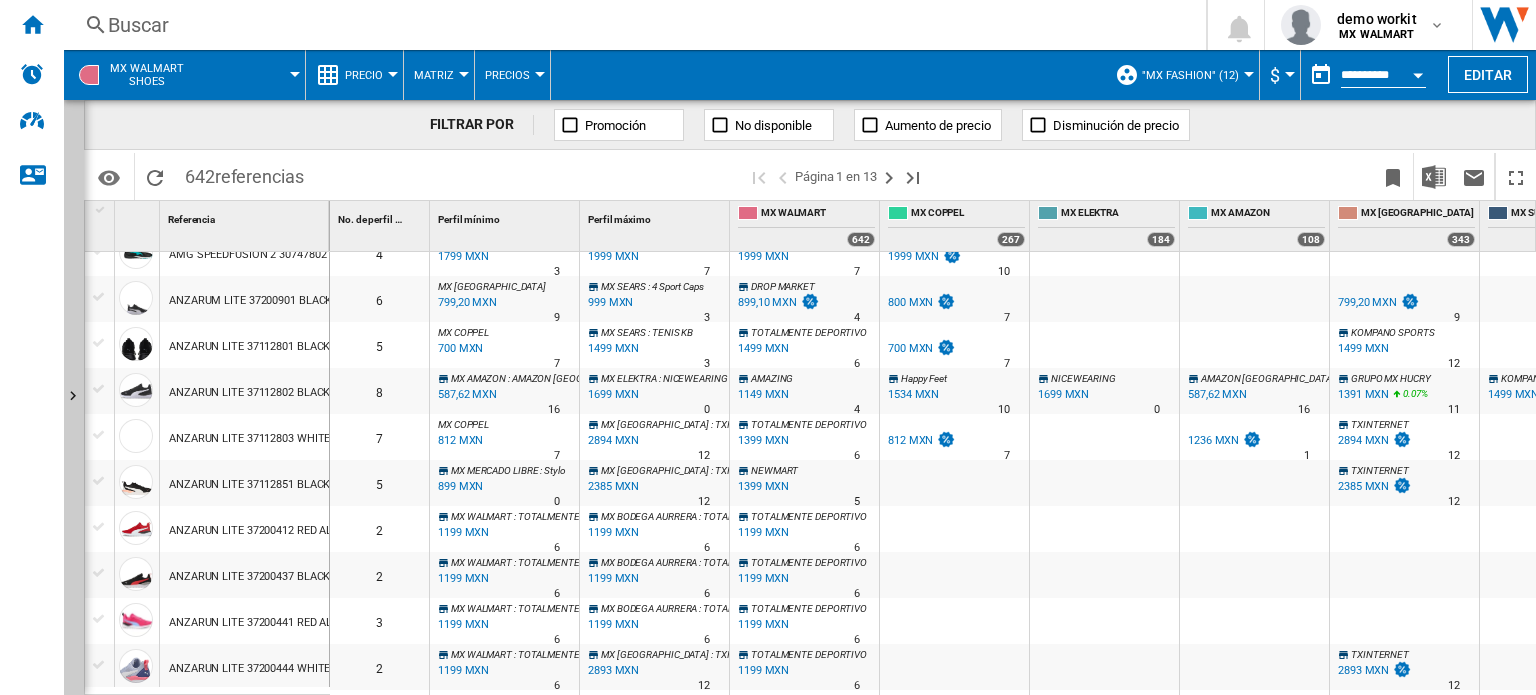 scroll, scrollTop: 747, scrollLeft: 0, axis: vertical 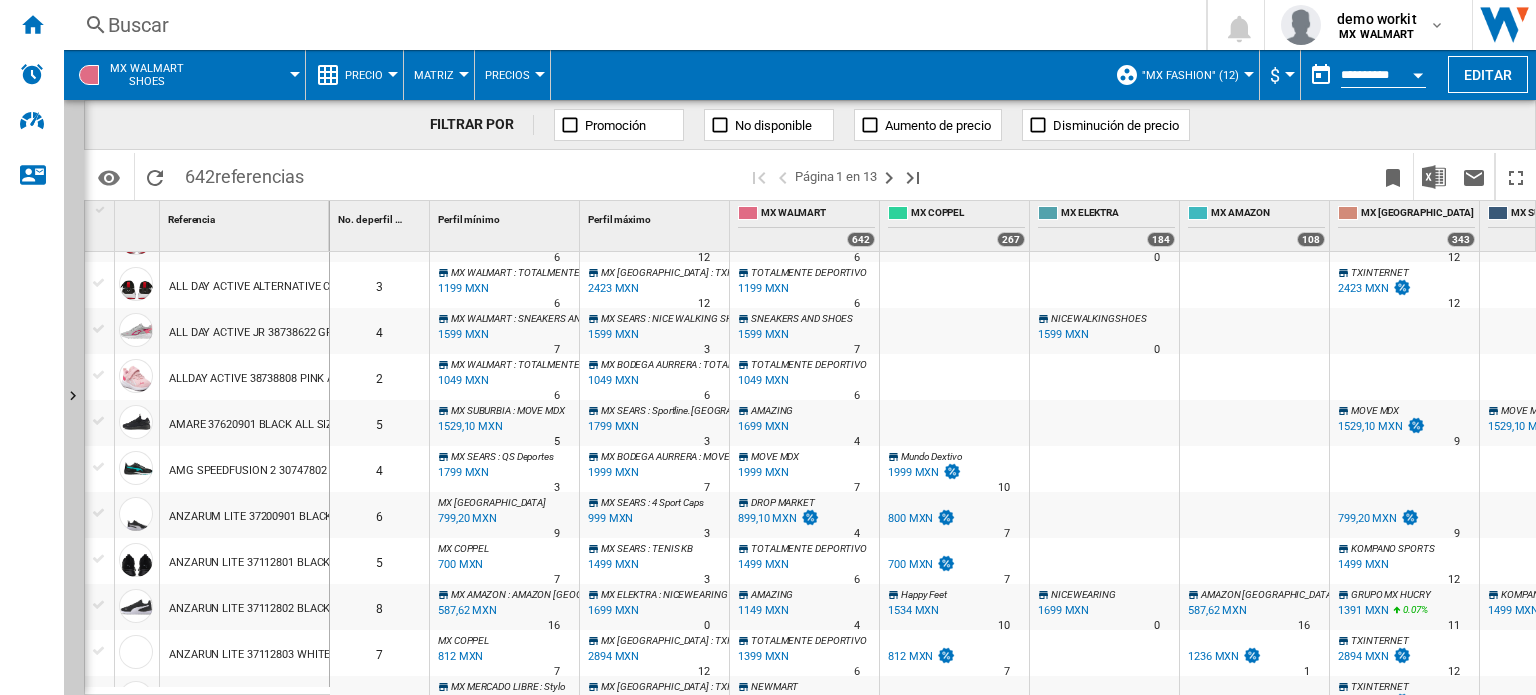 click on "Precio
Precio
Matriz de precios
Clasificación de precios
Análisis
Base 100
Referencias compartidas
[GEOGRAPHIC_DATA]
Marcas
Retailers
Bandas" at bounding box center (355, 75) 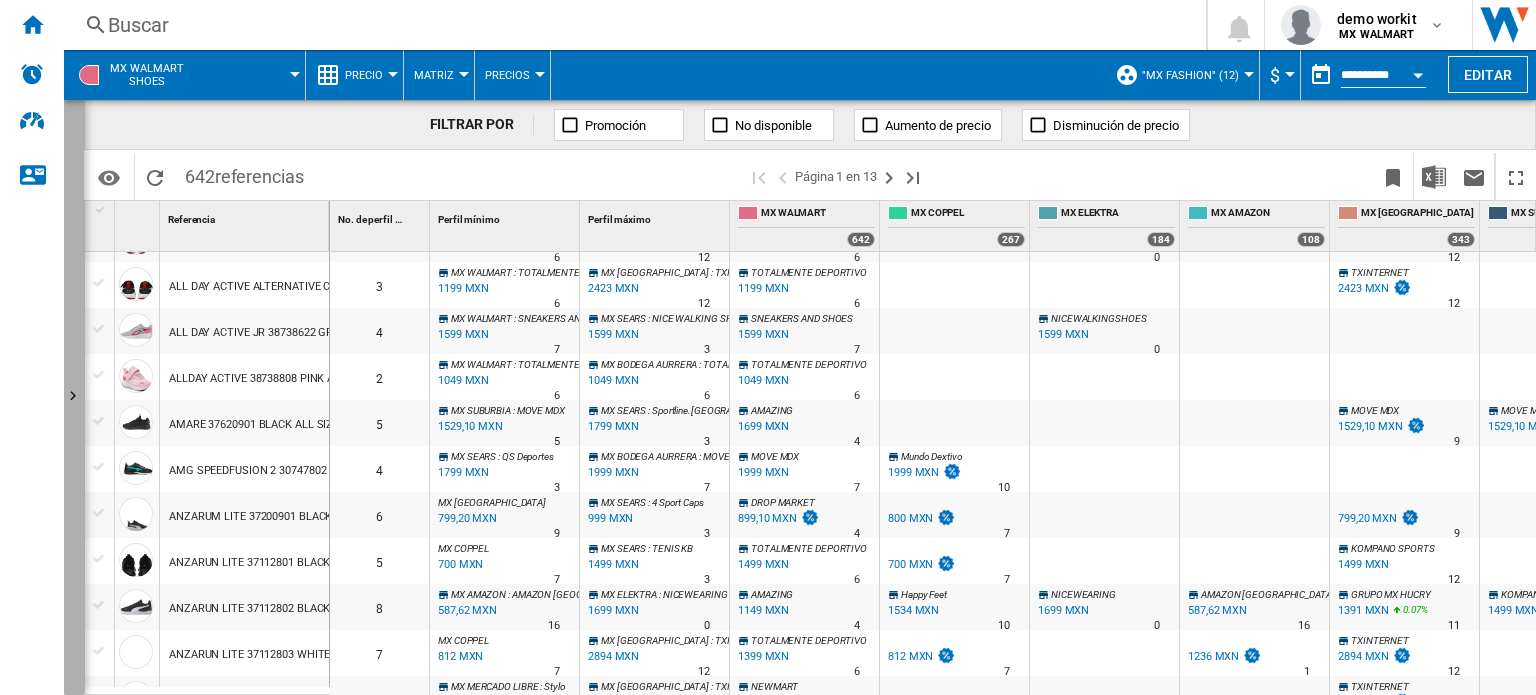 click at bounding box center (74, 397) 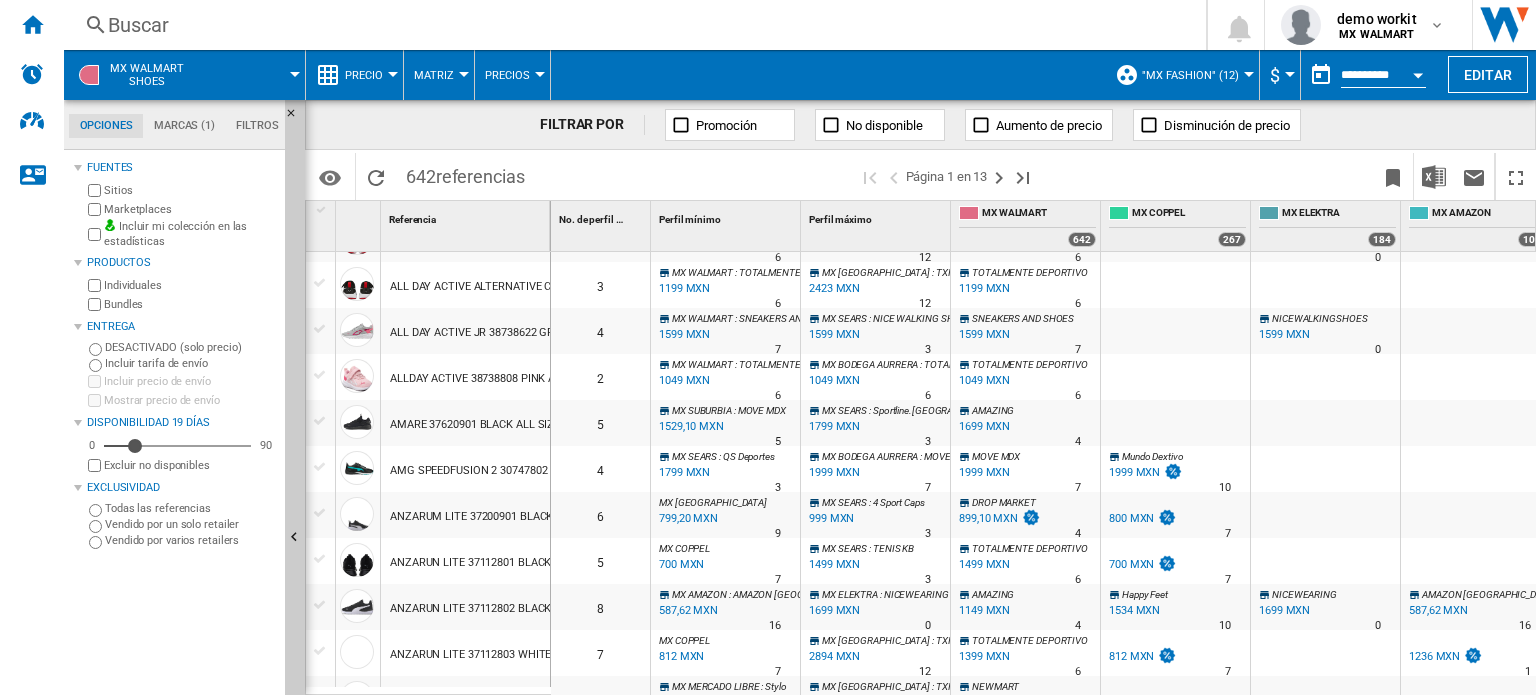 scroll, scrollTop: 467, scrollLeft: 0, axis: vertical 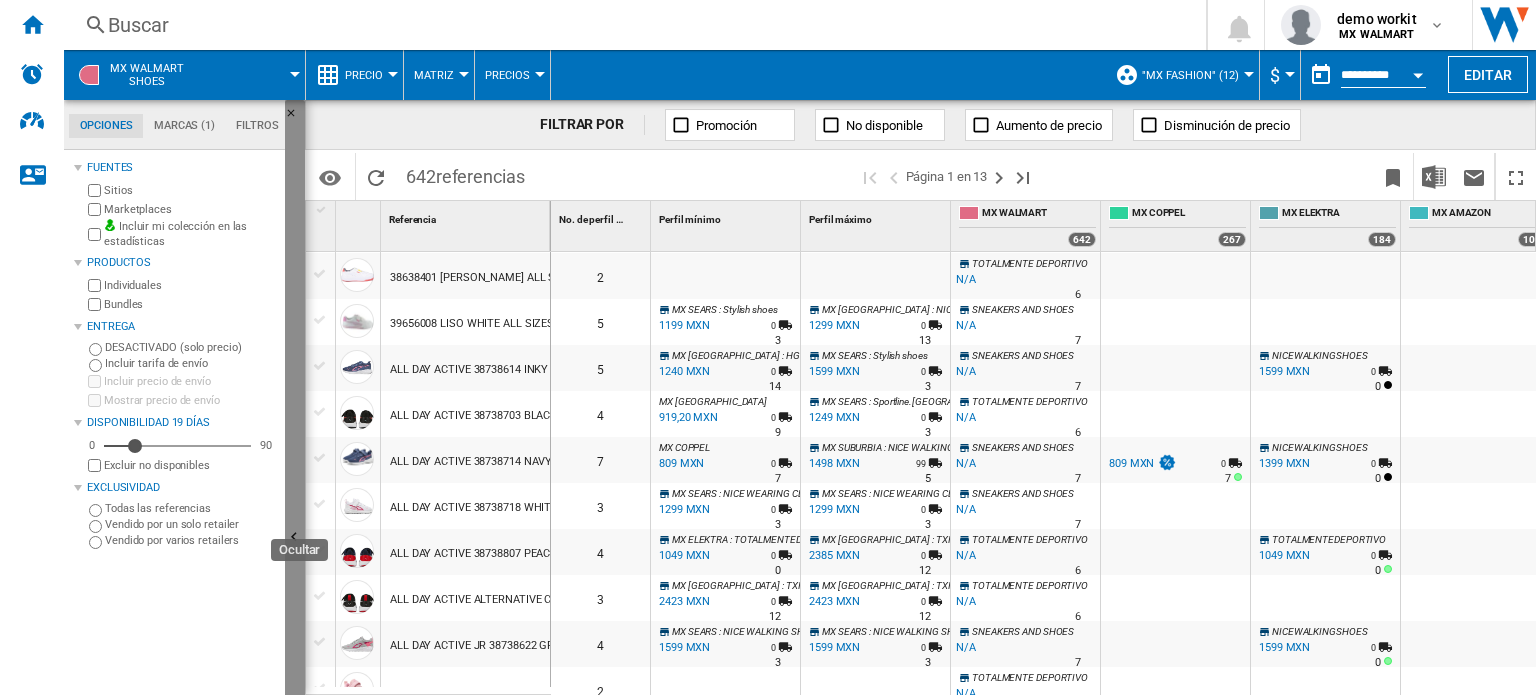 click at bounding box center (295, 538) 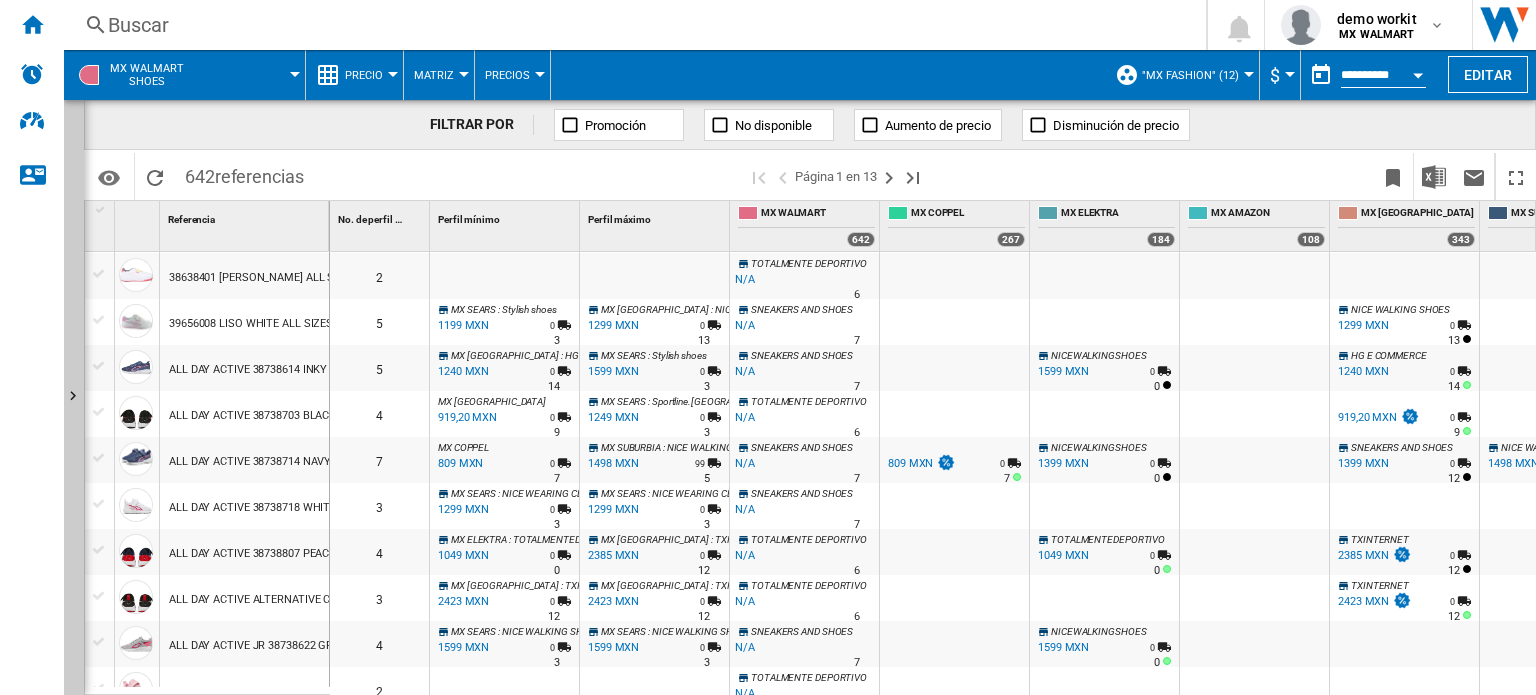 scroll, scrollTop: 468, scrollLeft: 0, axis: vertical 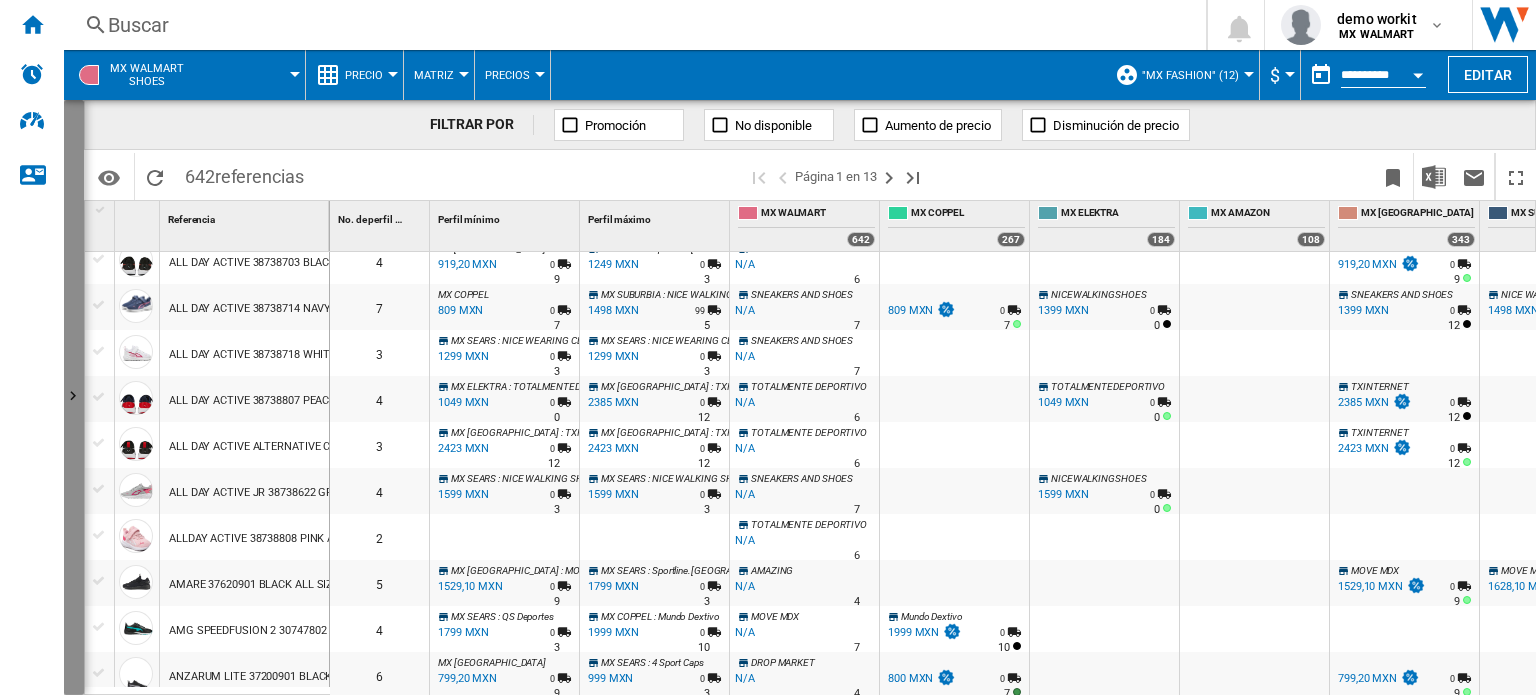 click at bounding box center (74, 397) 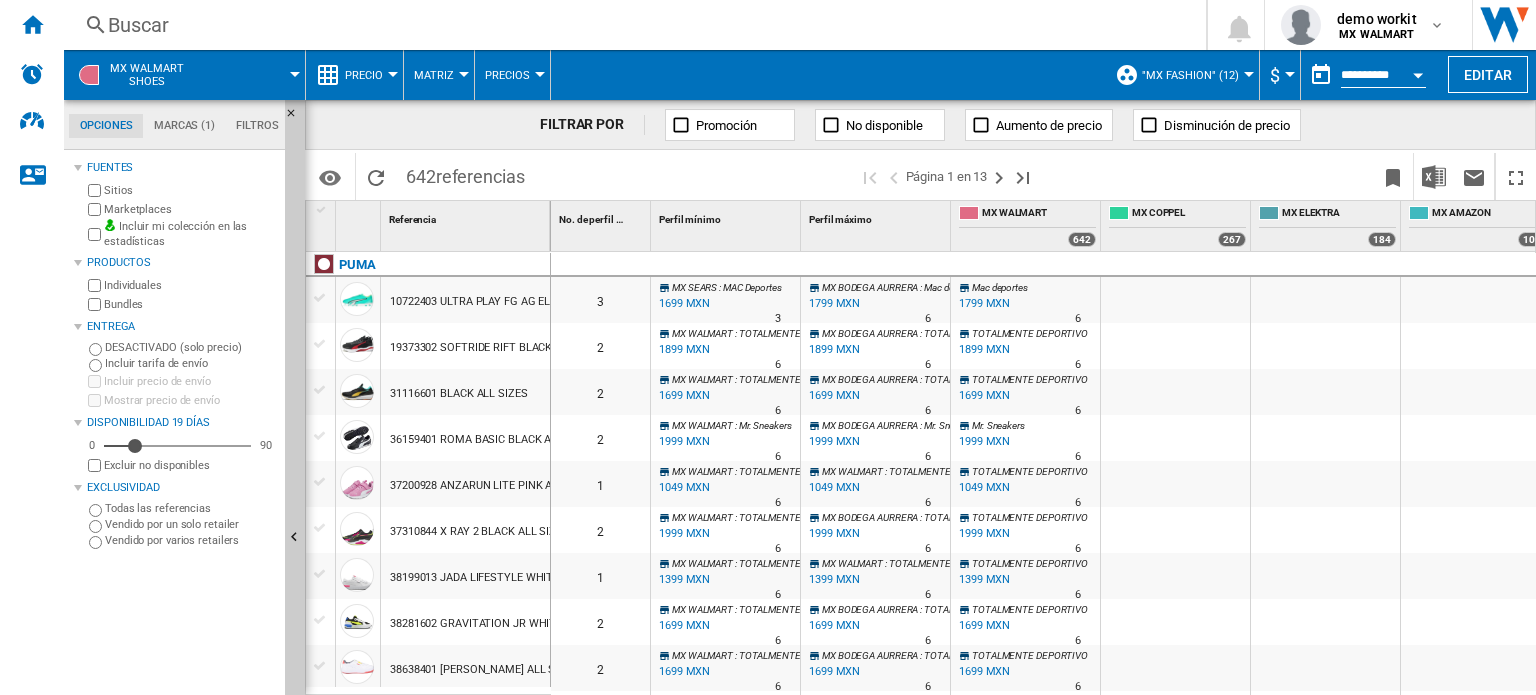 click at bounding box center [393, 74] 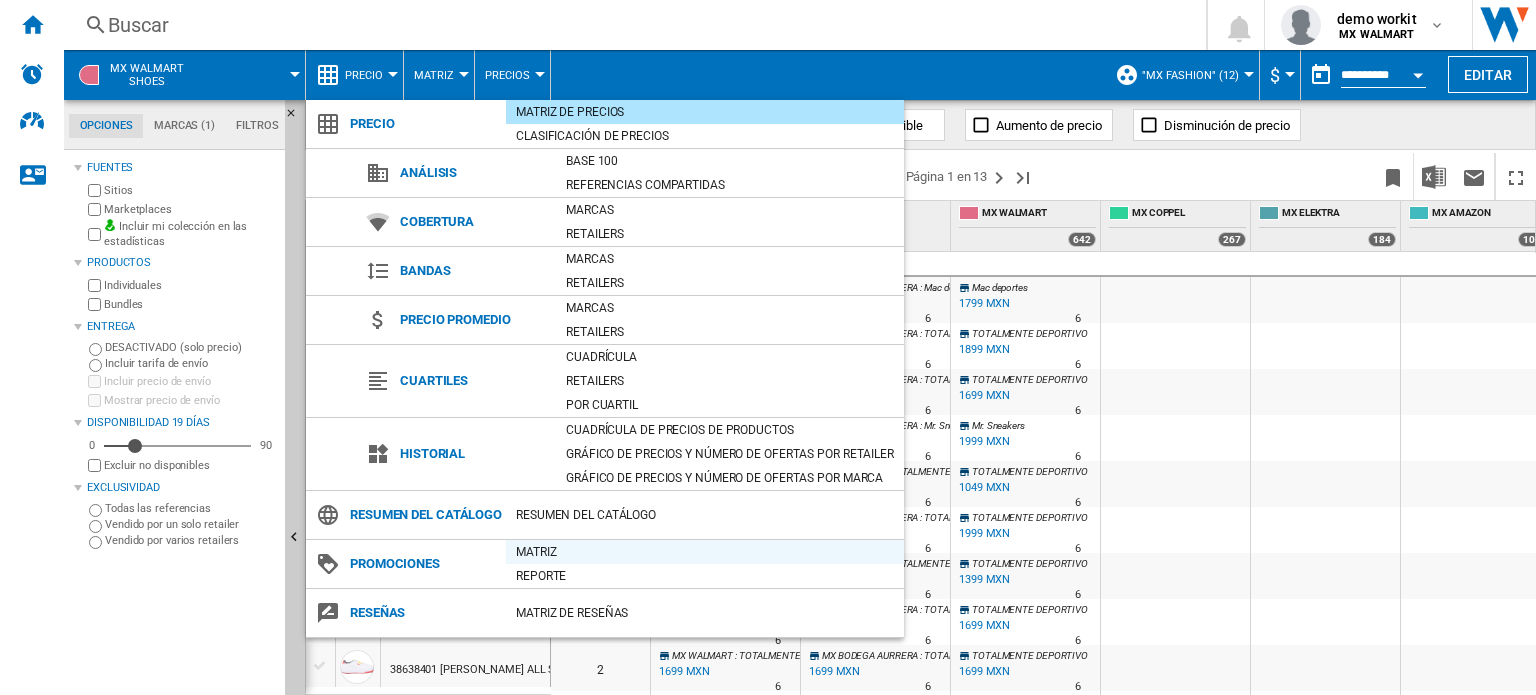 click on "Matriz" at bounding box center (705, 552) 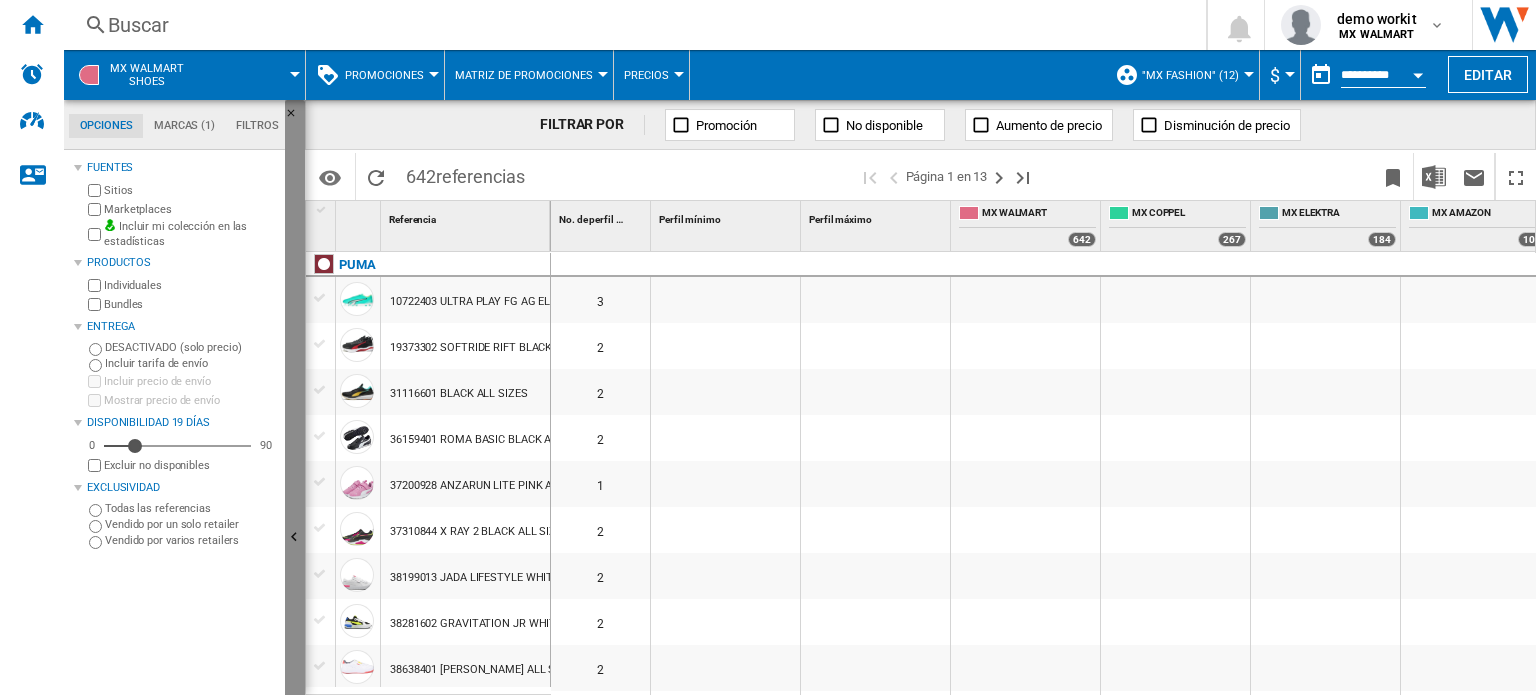 click at bounding box center (295, 538) 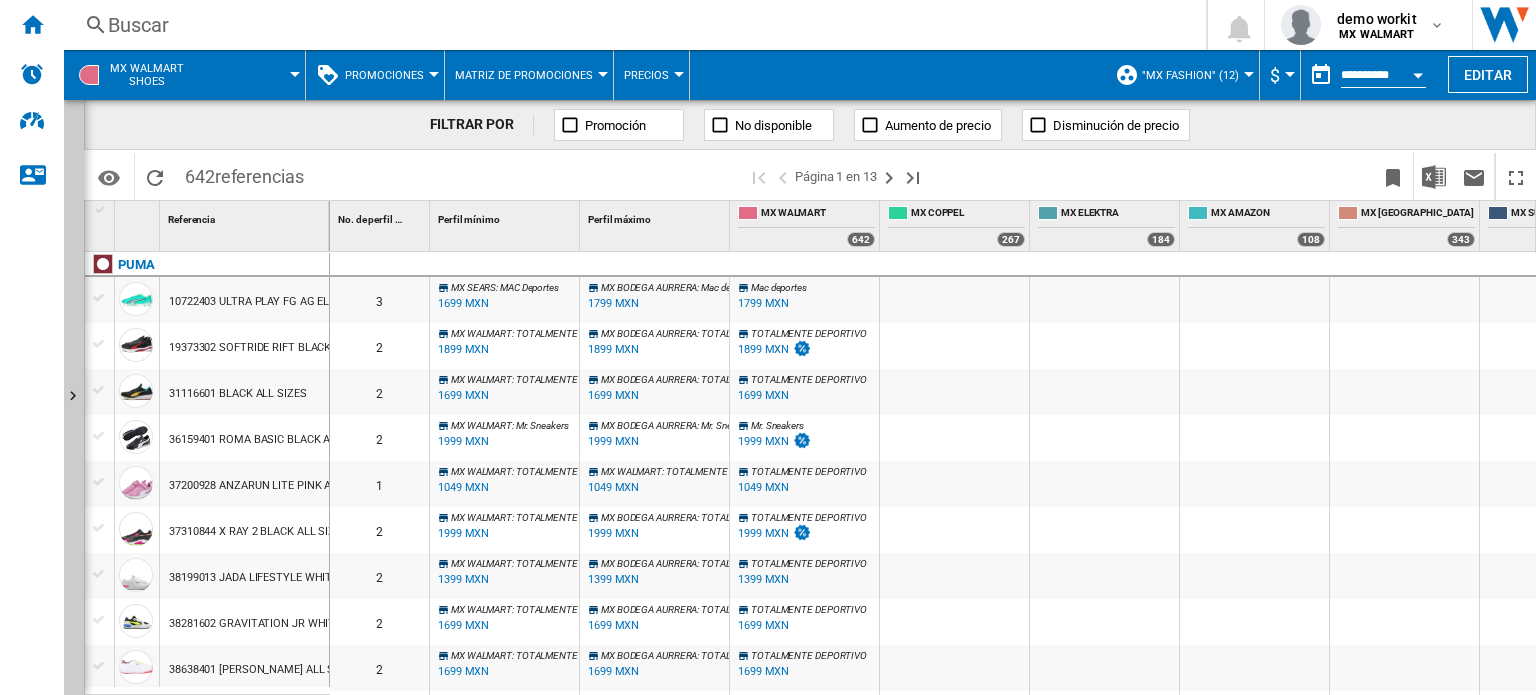 scroll, scrollTop: 122, scrollLeft: 0, axis: vertical 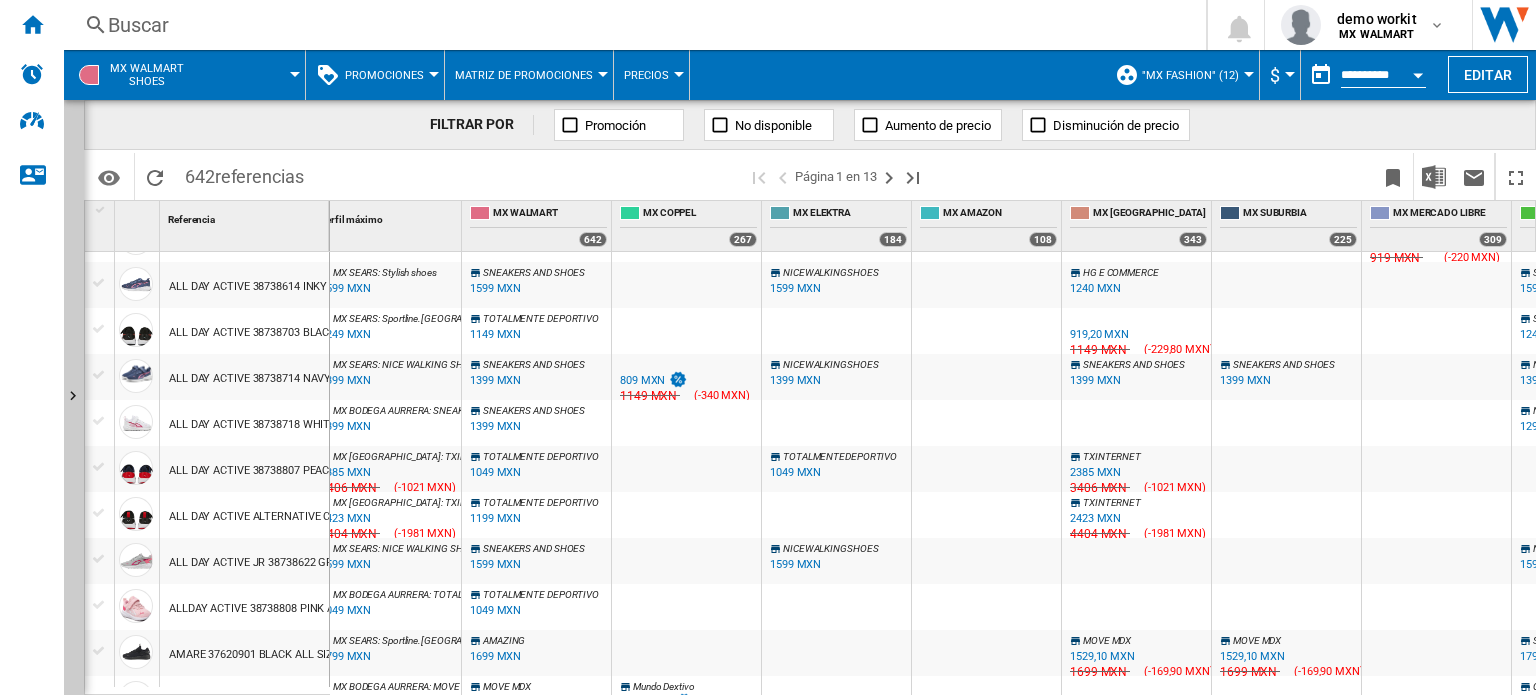 click on "Promociones" at bounding box center (384, 75) 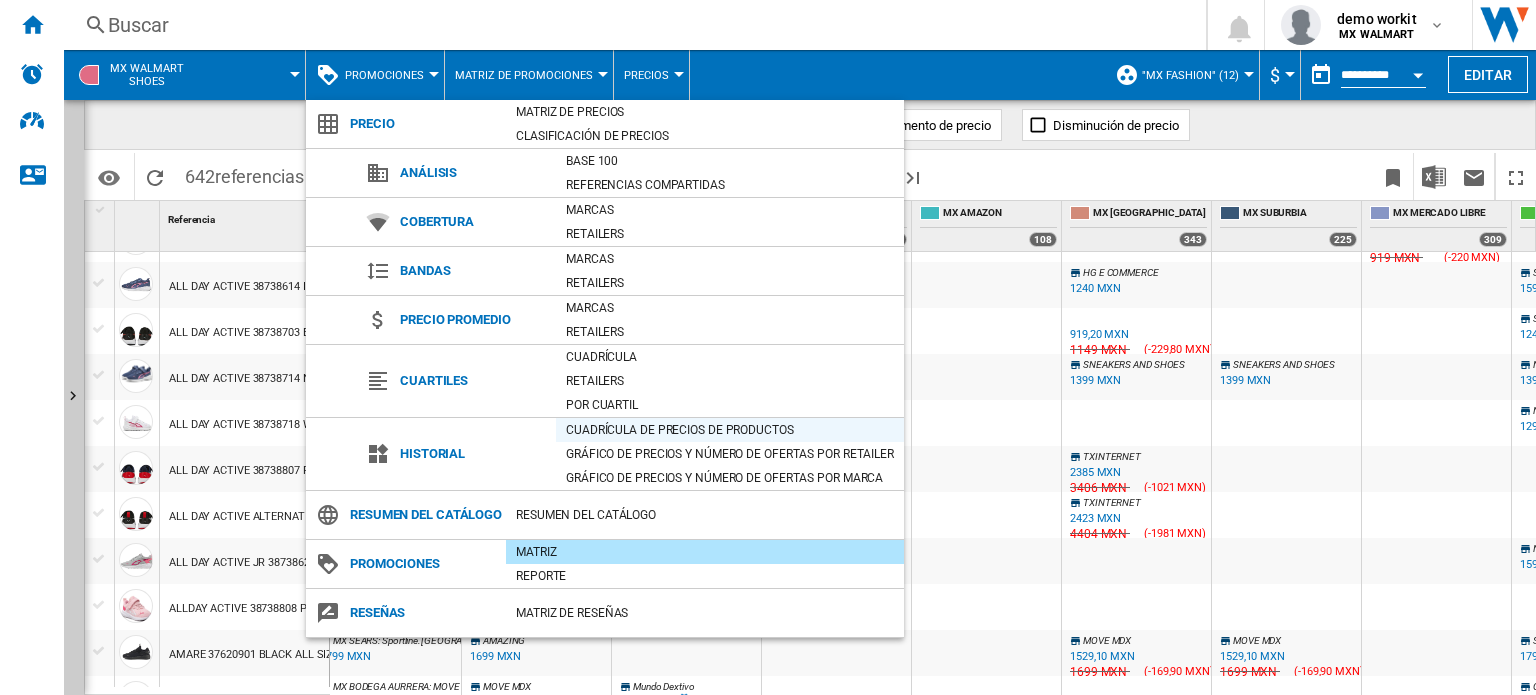 click on "Cuadrícula de precios de productos" at bounding box center [730, 430] 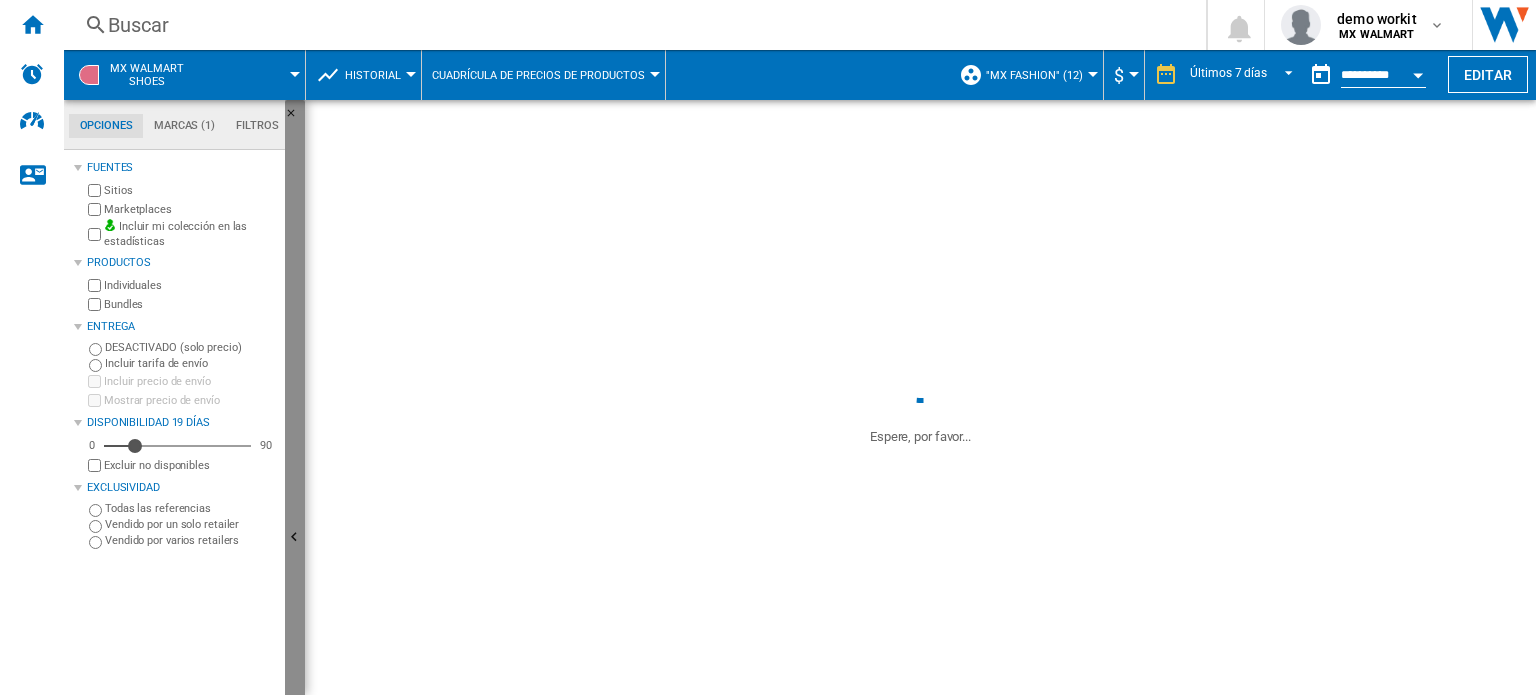 click at bounding box center (297, 540) 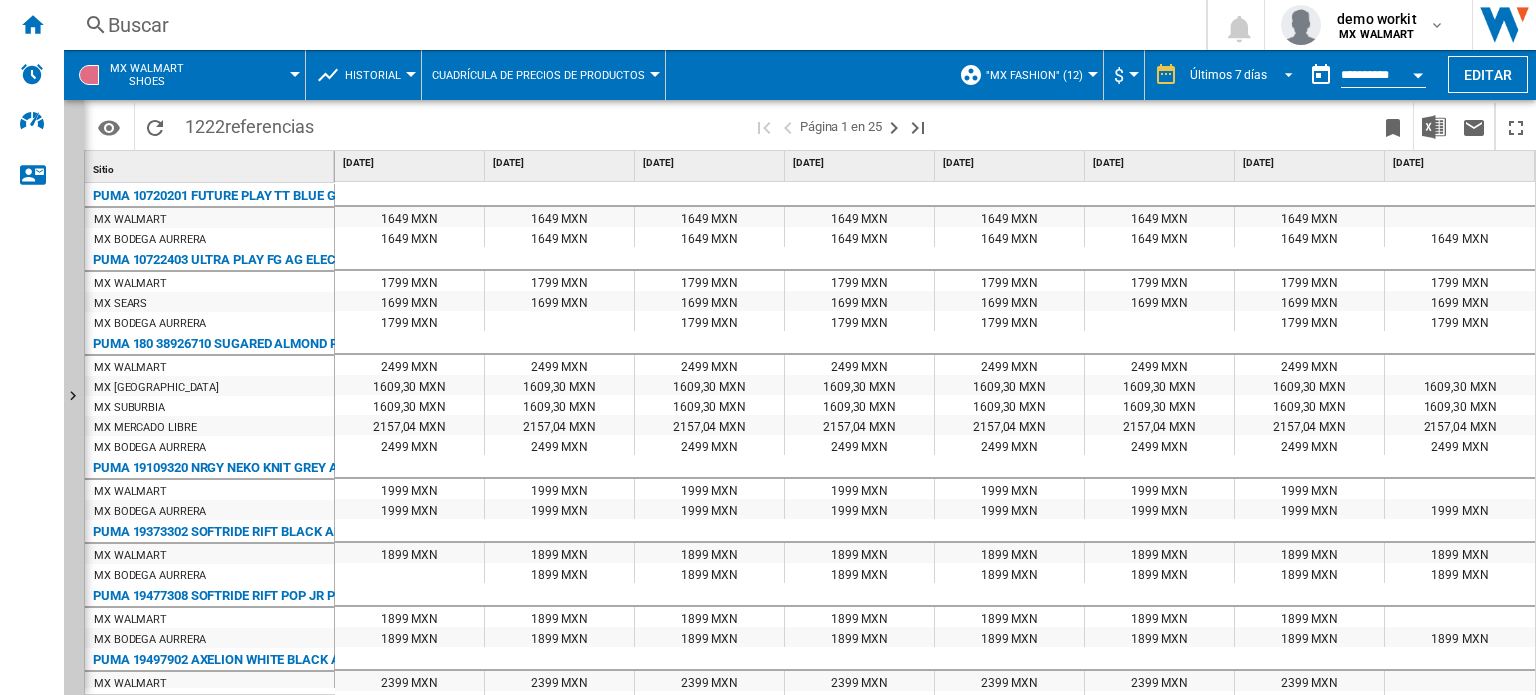click at bounding box center [1283, 73] 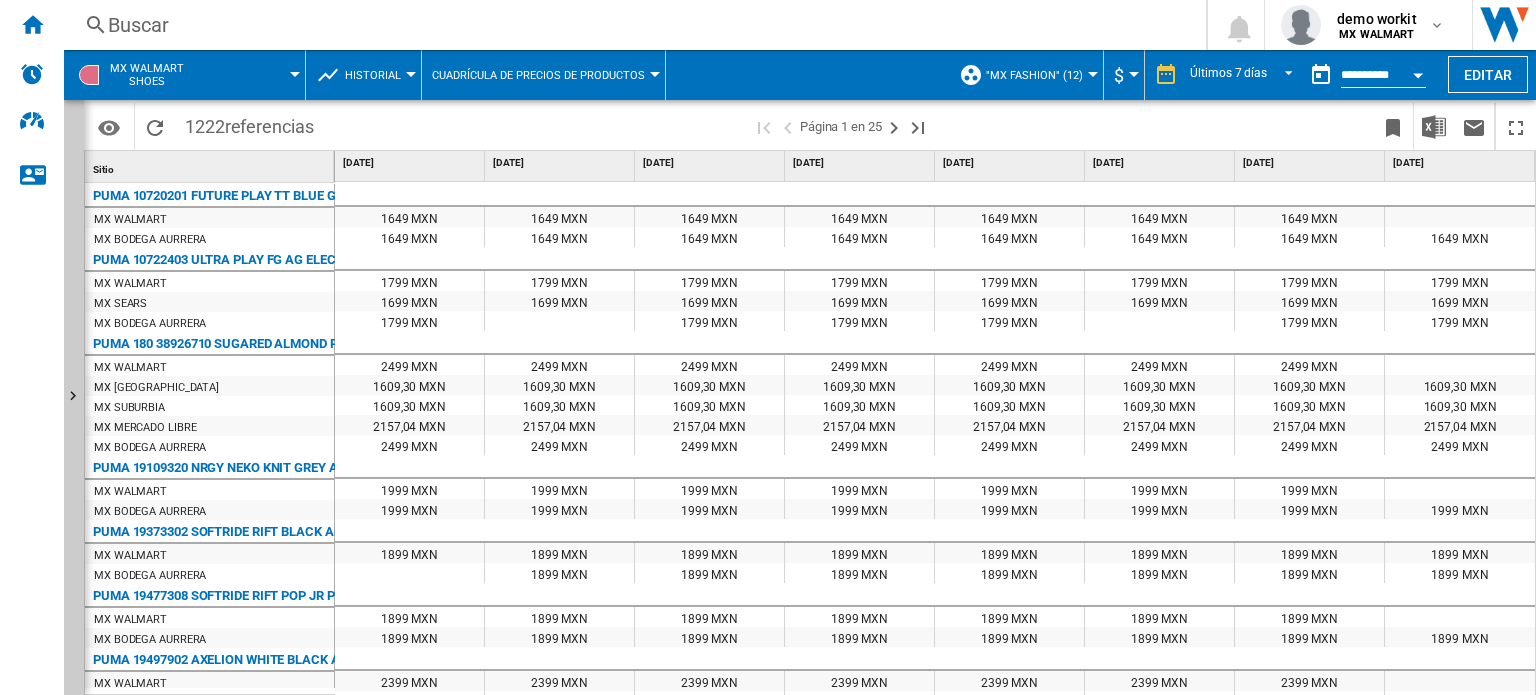 scroll, scrollTop: 29, scrollLeft: 0, axis: vertical 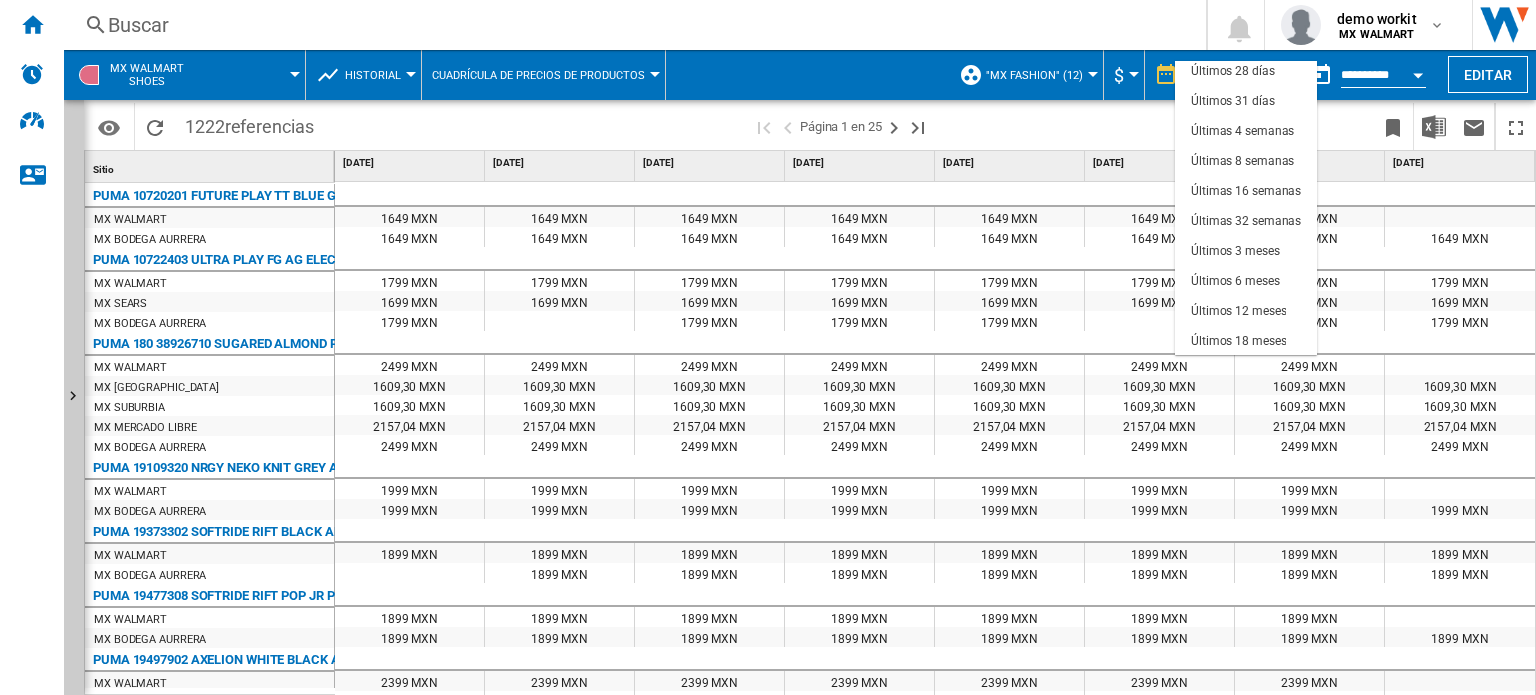 click at bounding box center (768, 347) 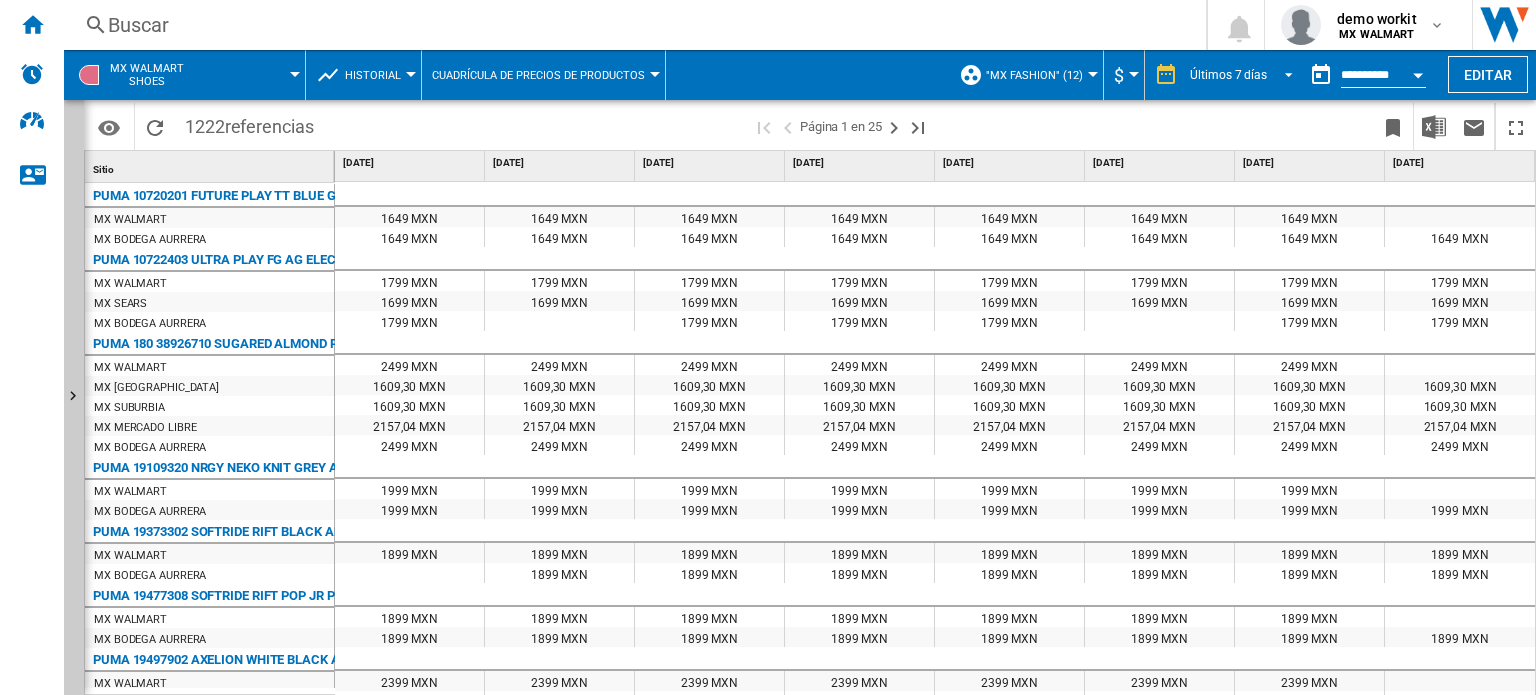 scroll, scrollTop: 90, scrollLeft: 0, axis: vertical 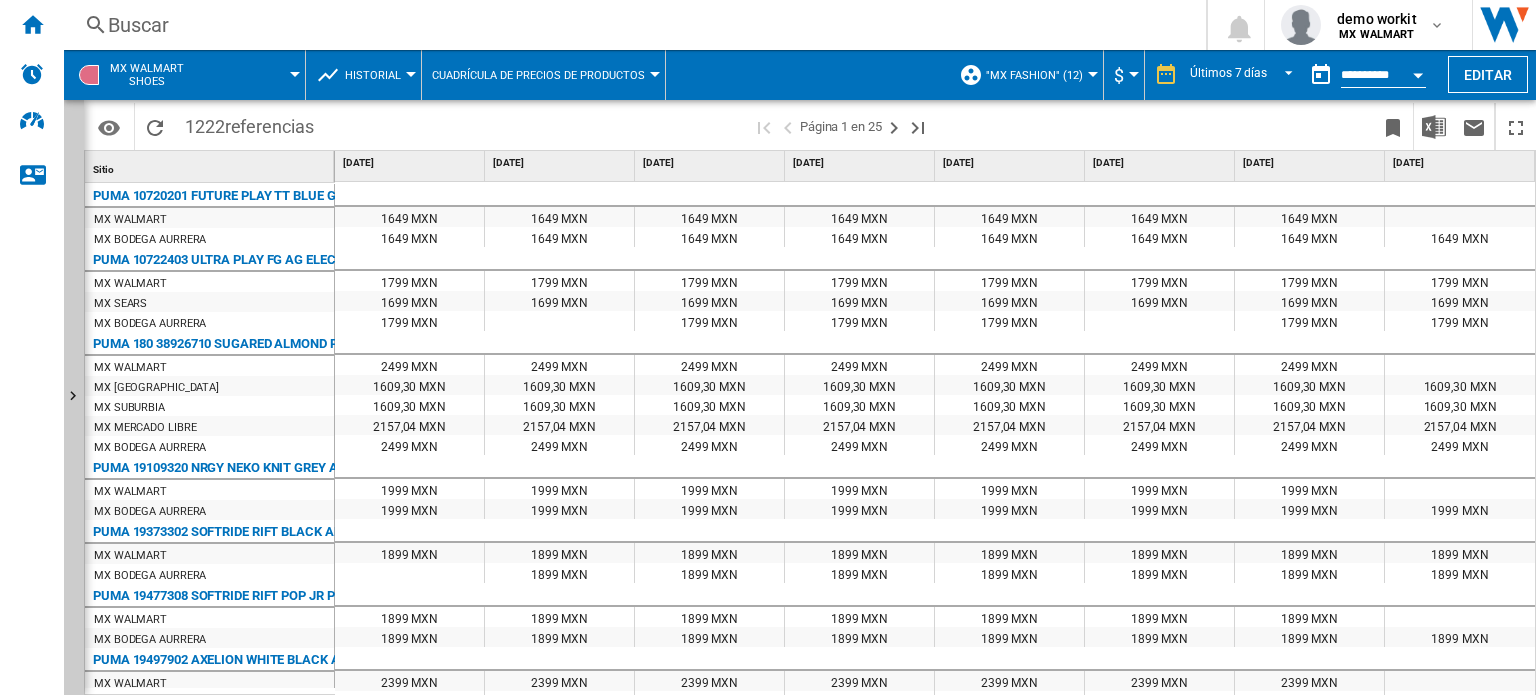 click at bounding box center [411, 74] 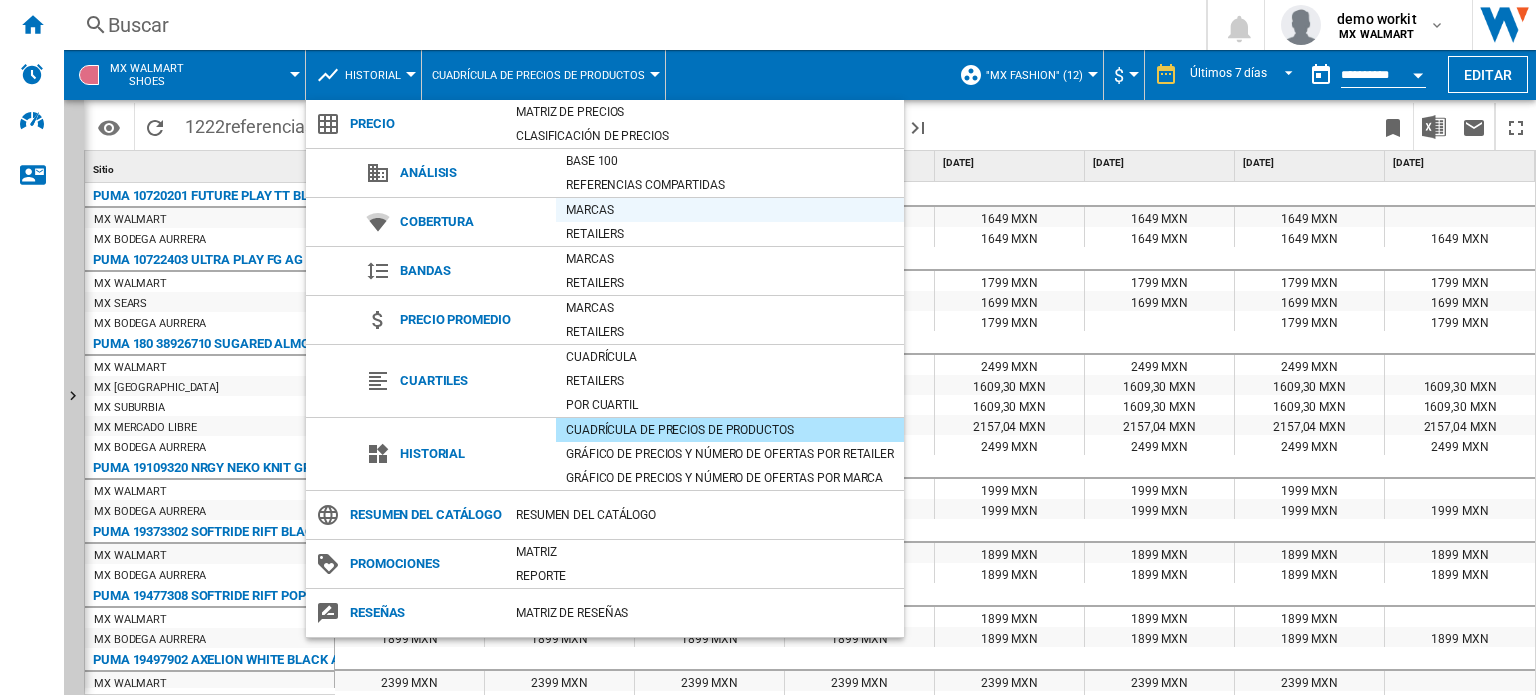 click on "Marcas" at bounding box center [730, 210] 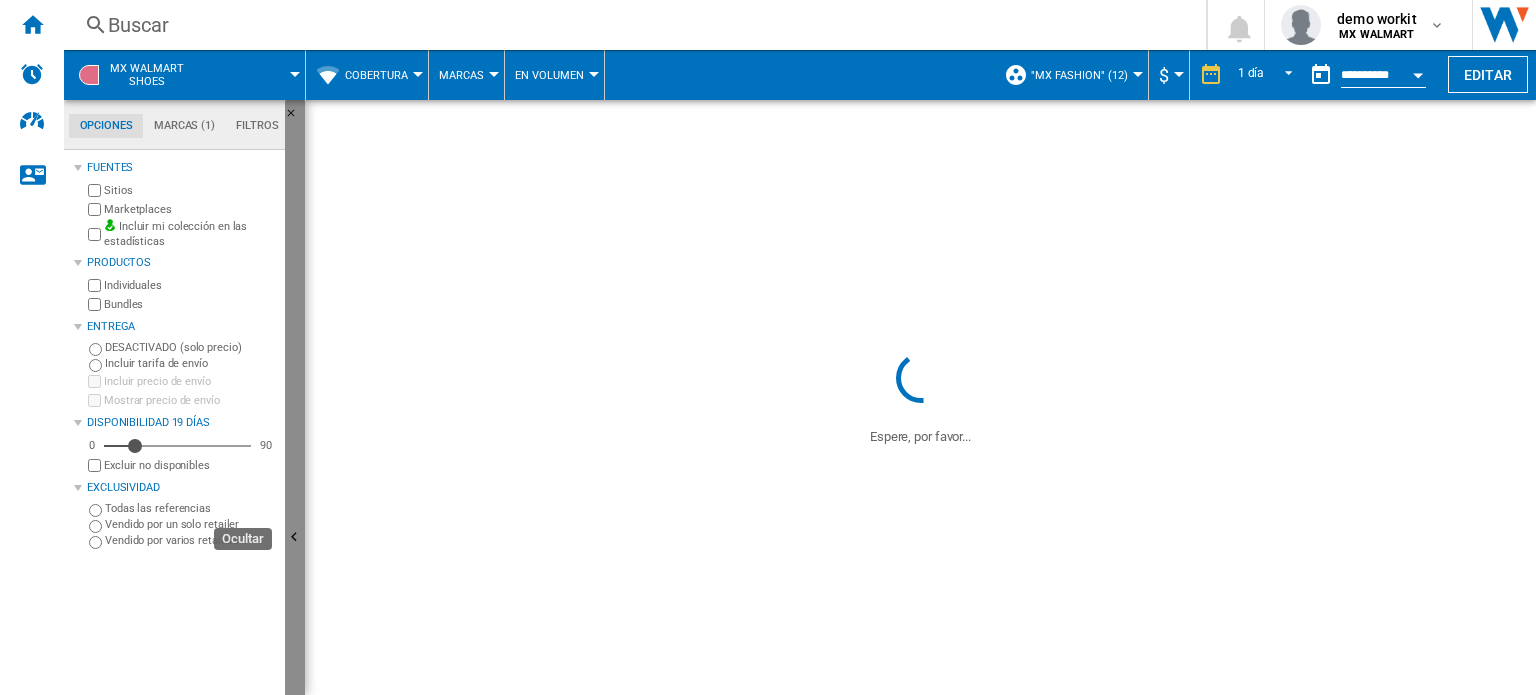 click at bounding box center (295, 538) 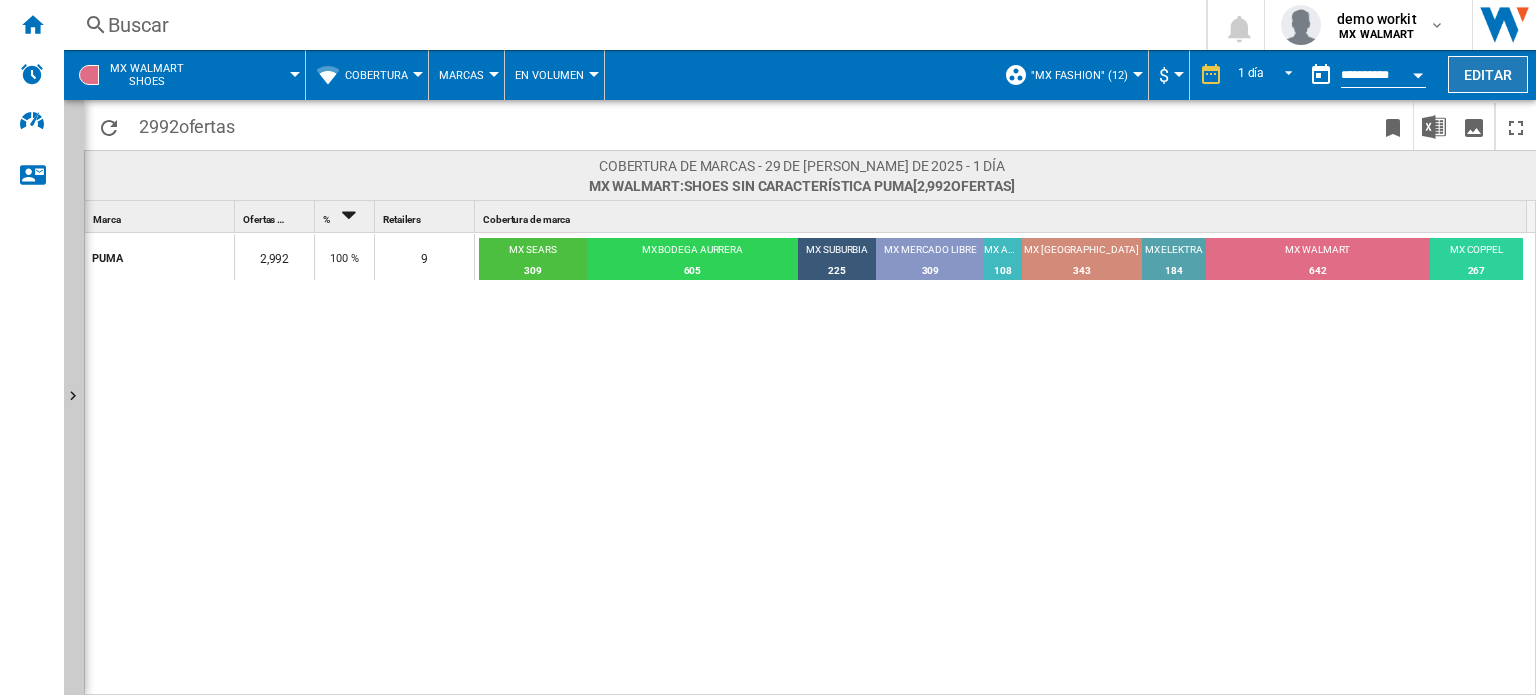 click on "Editar" at bounding box center (1488, 74) 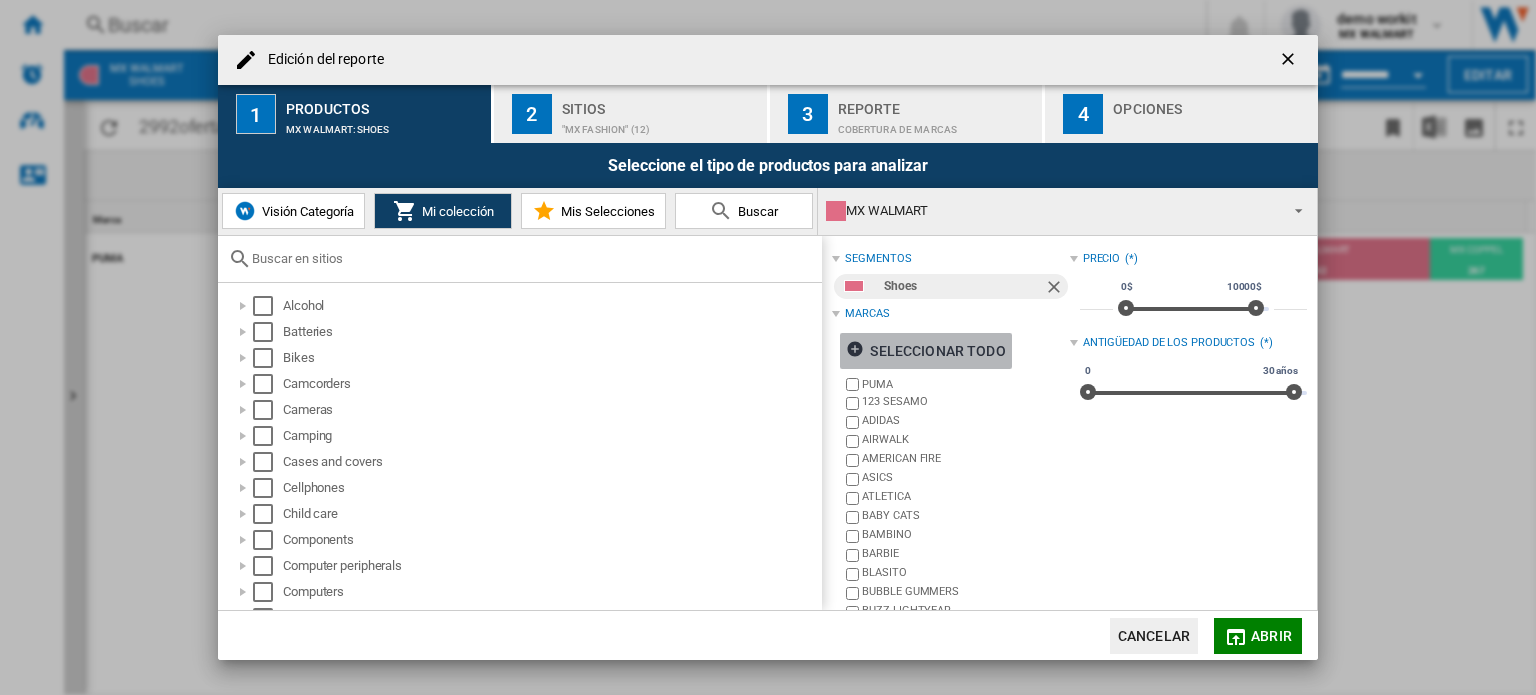 click at bounding box center [858, 352] 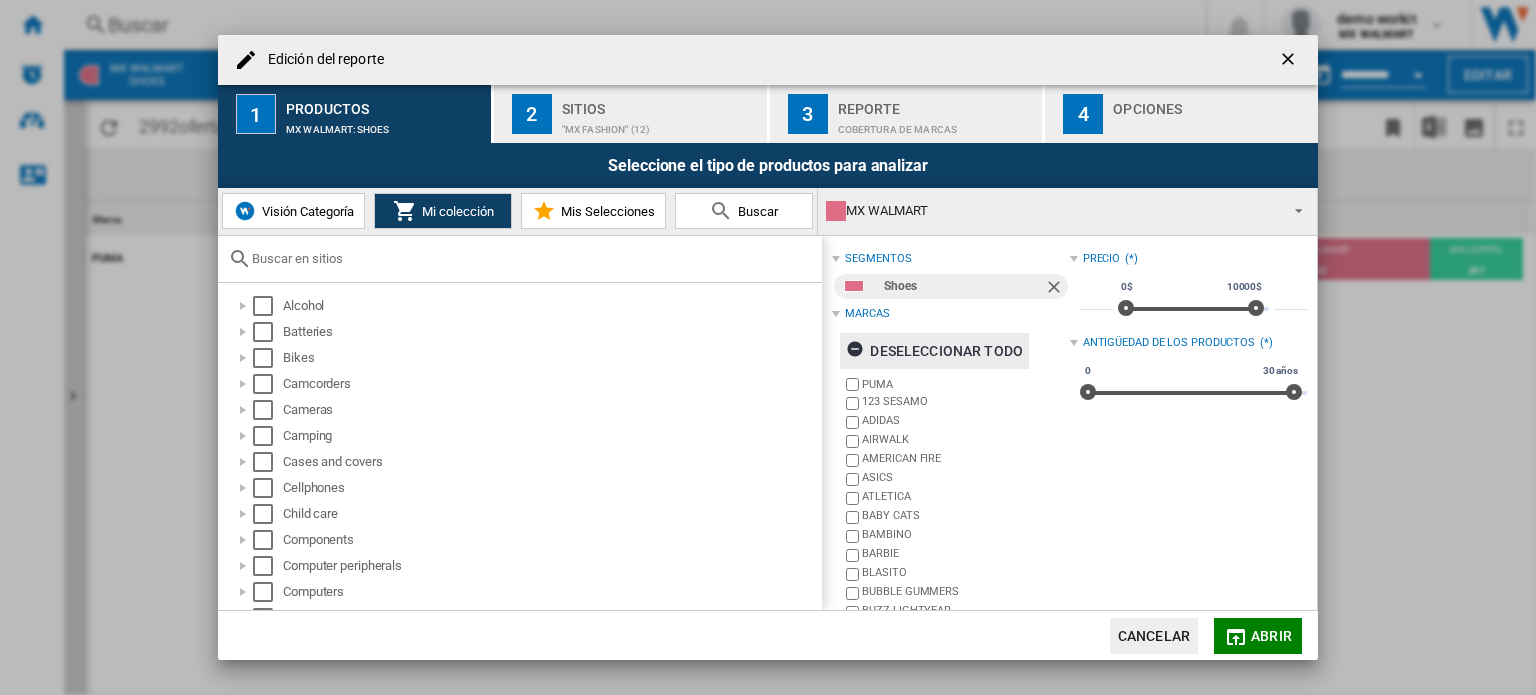 click on "Abrir" 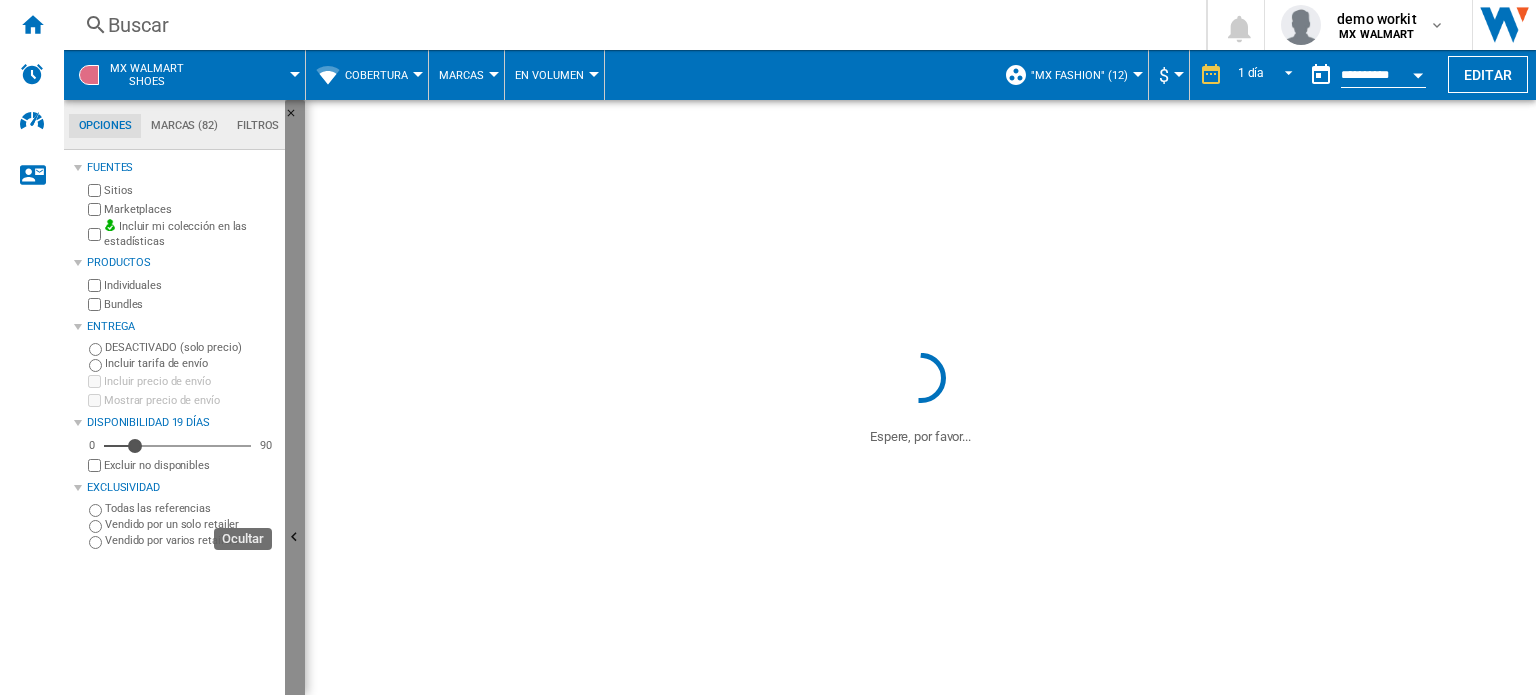 click at bounding box center [295, 538] 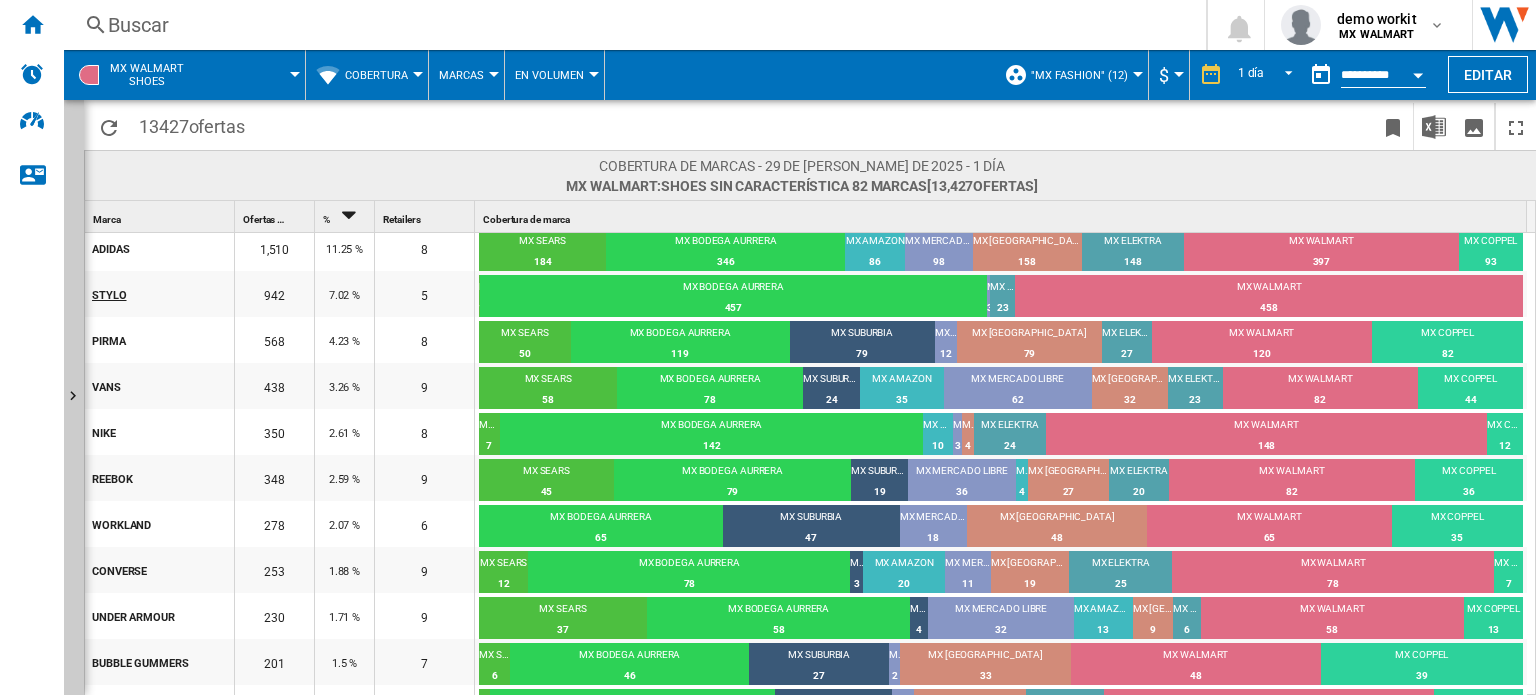 scroll, scrollTop: 96, scrollLeft: 0, axis: vertical 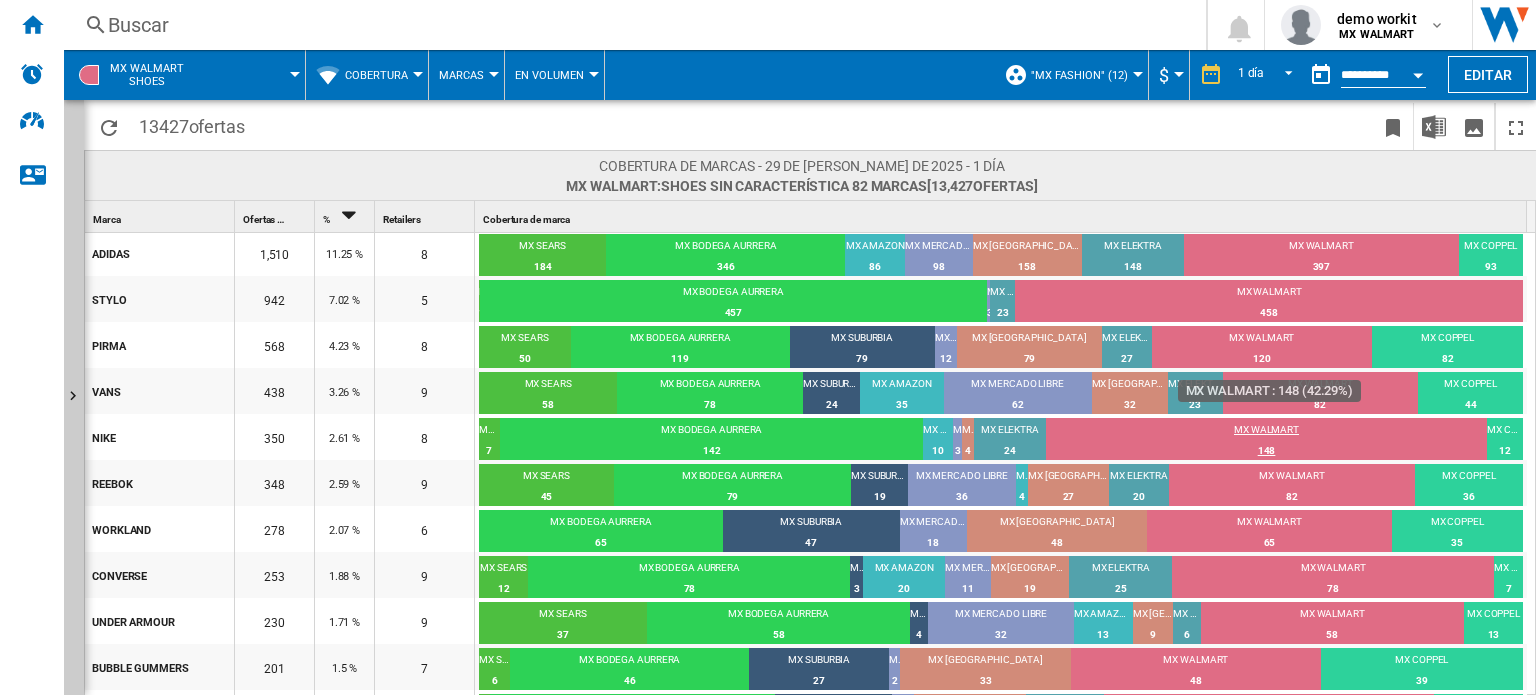 click on "MX WALMART" at bounding box center [1267, 432] 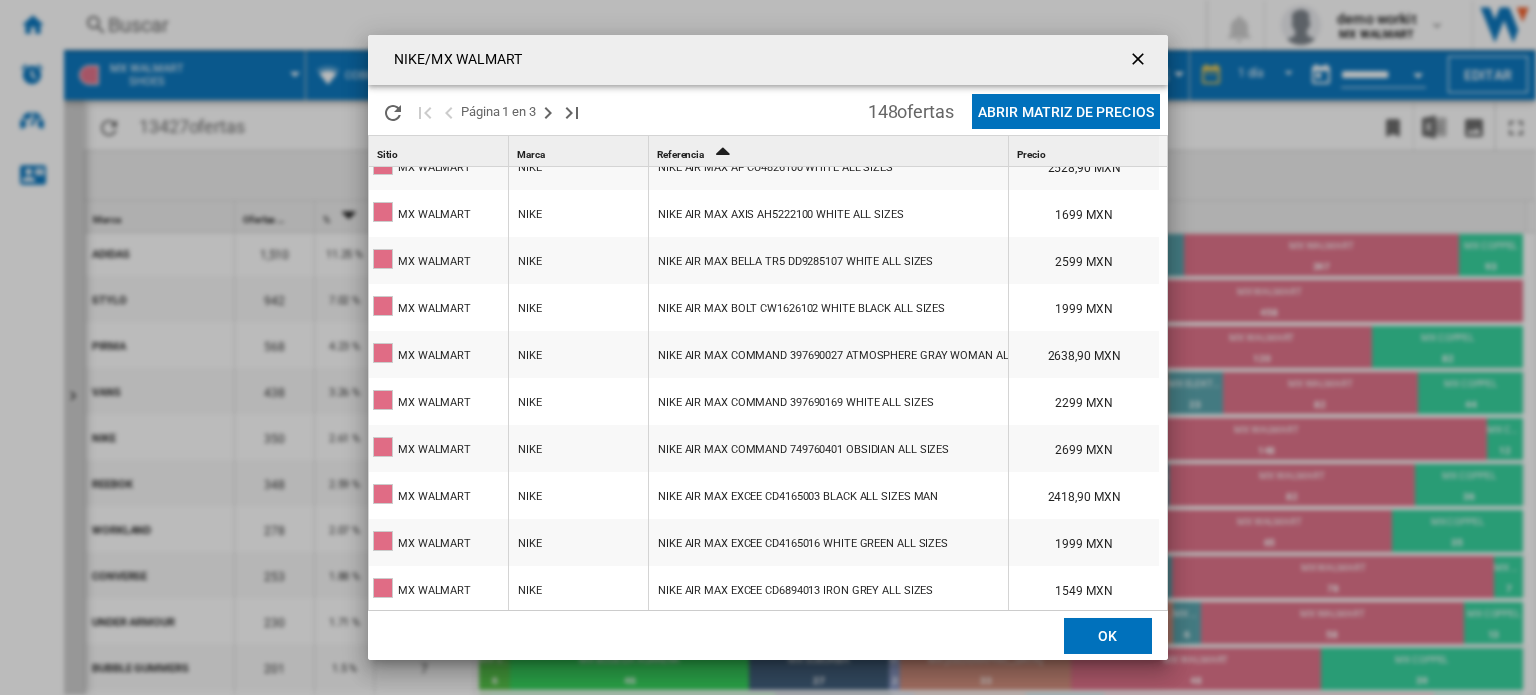 scroll, scrollTop: 833, scrollLeft: 0, axis: vertical 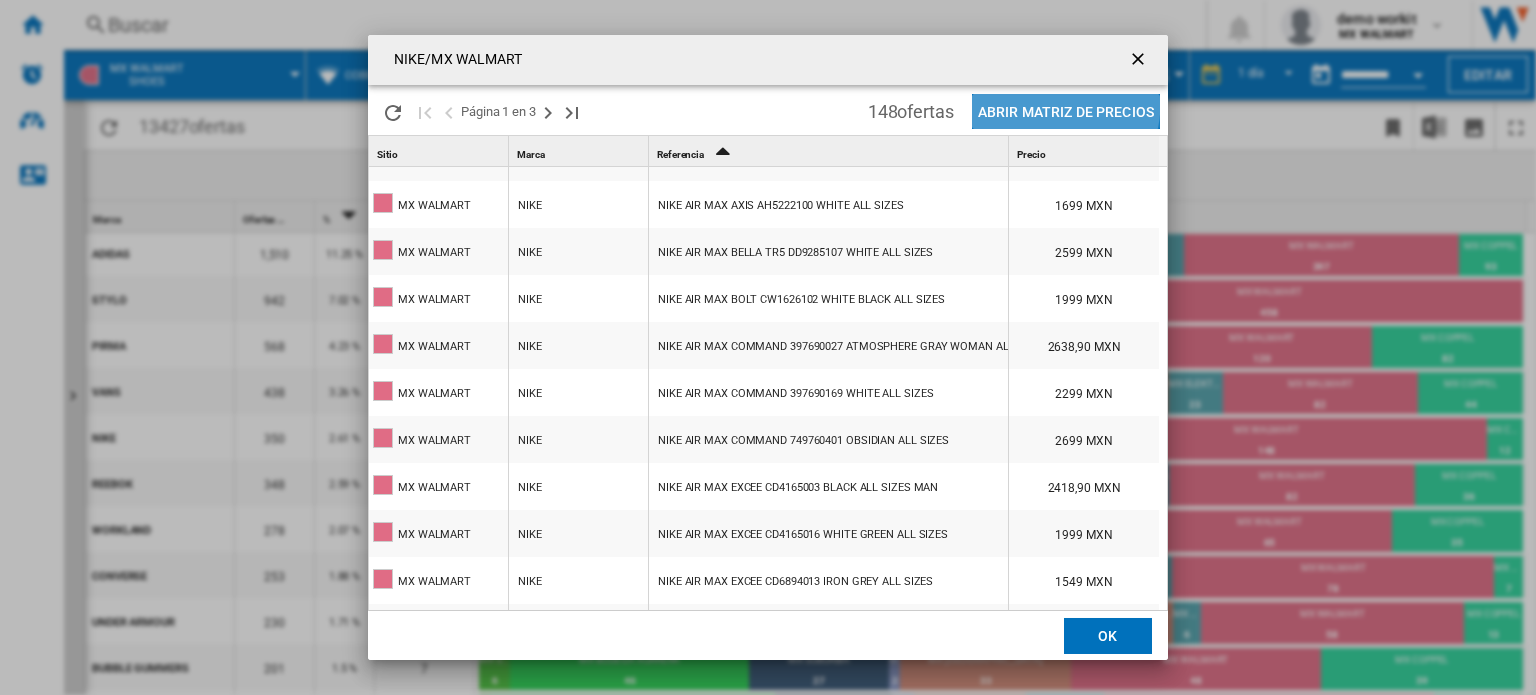 click on "Abrir Matriz de precios" 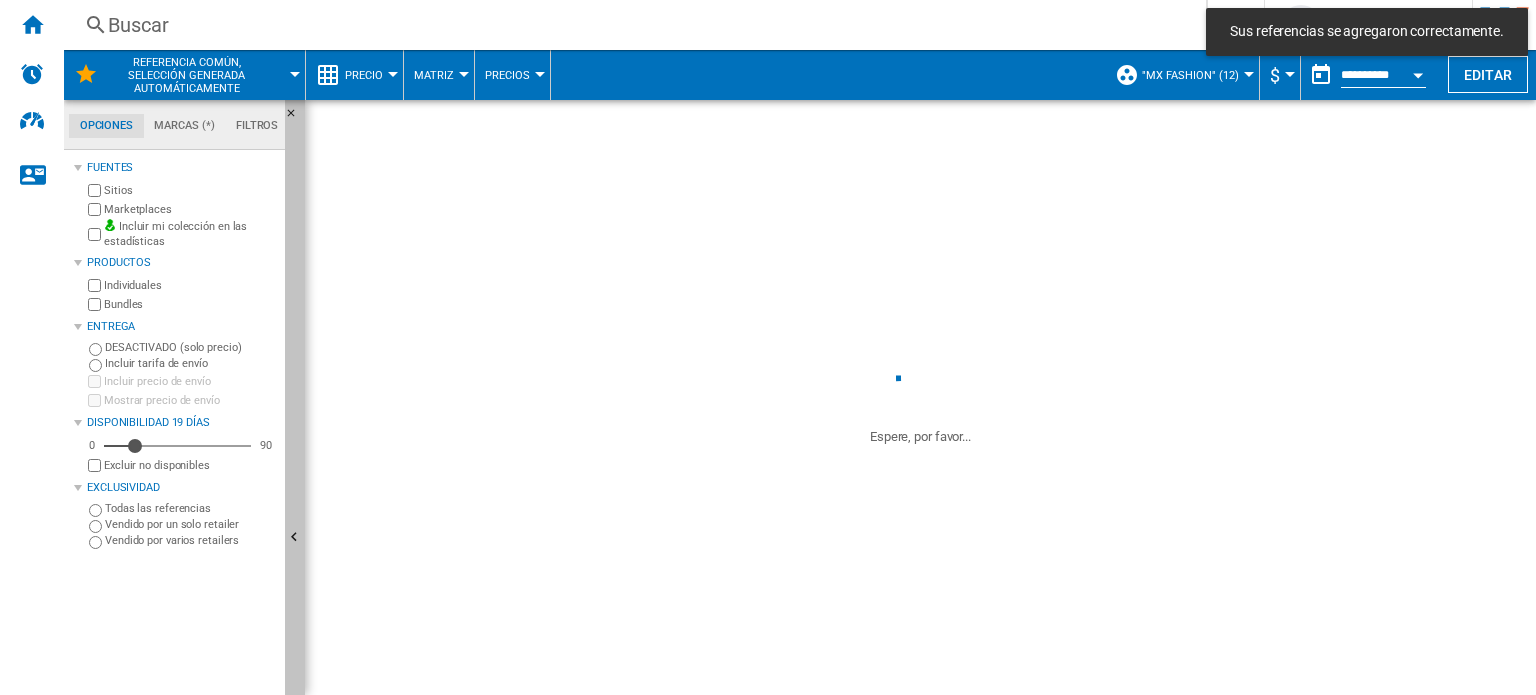 click at bounding box center [295, 538] 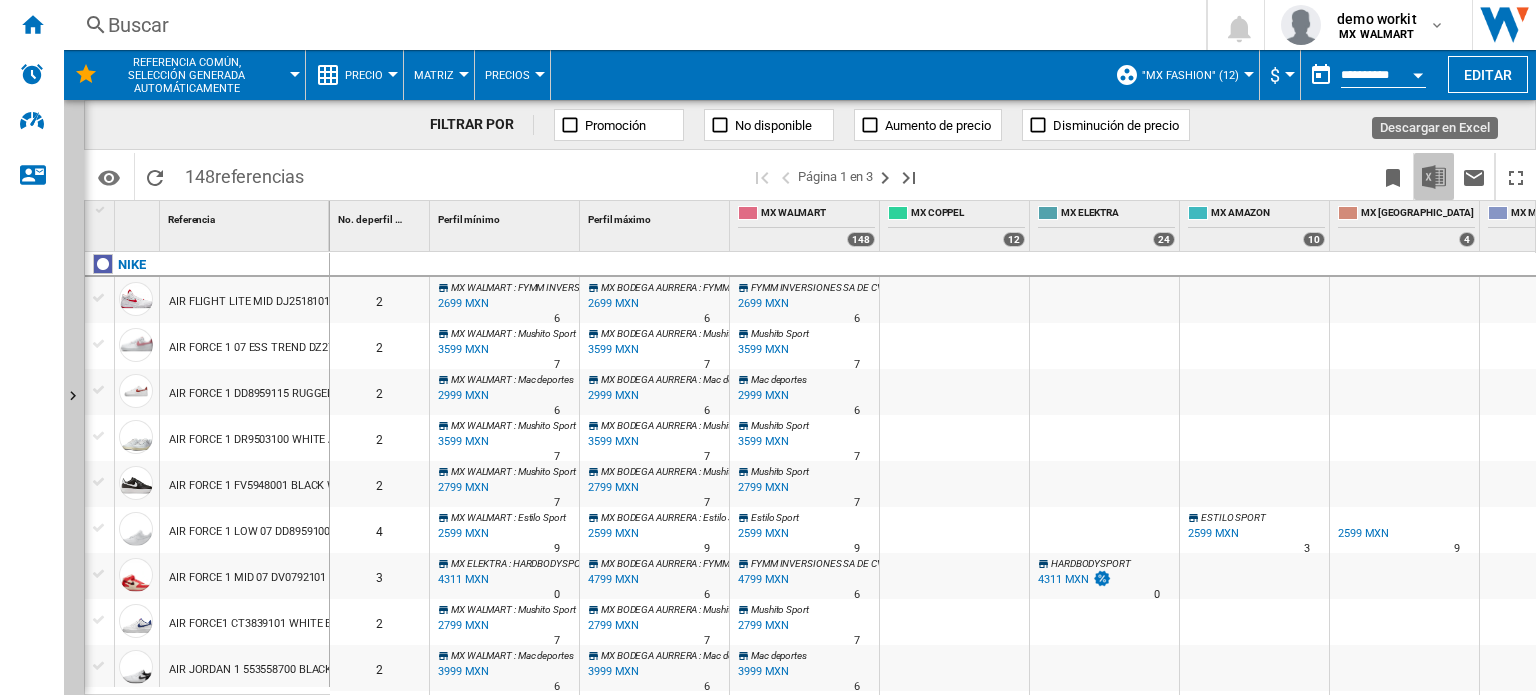 click at bounding box center [1434, 177] 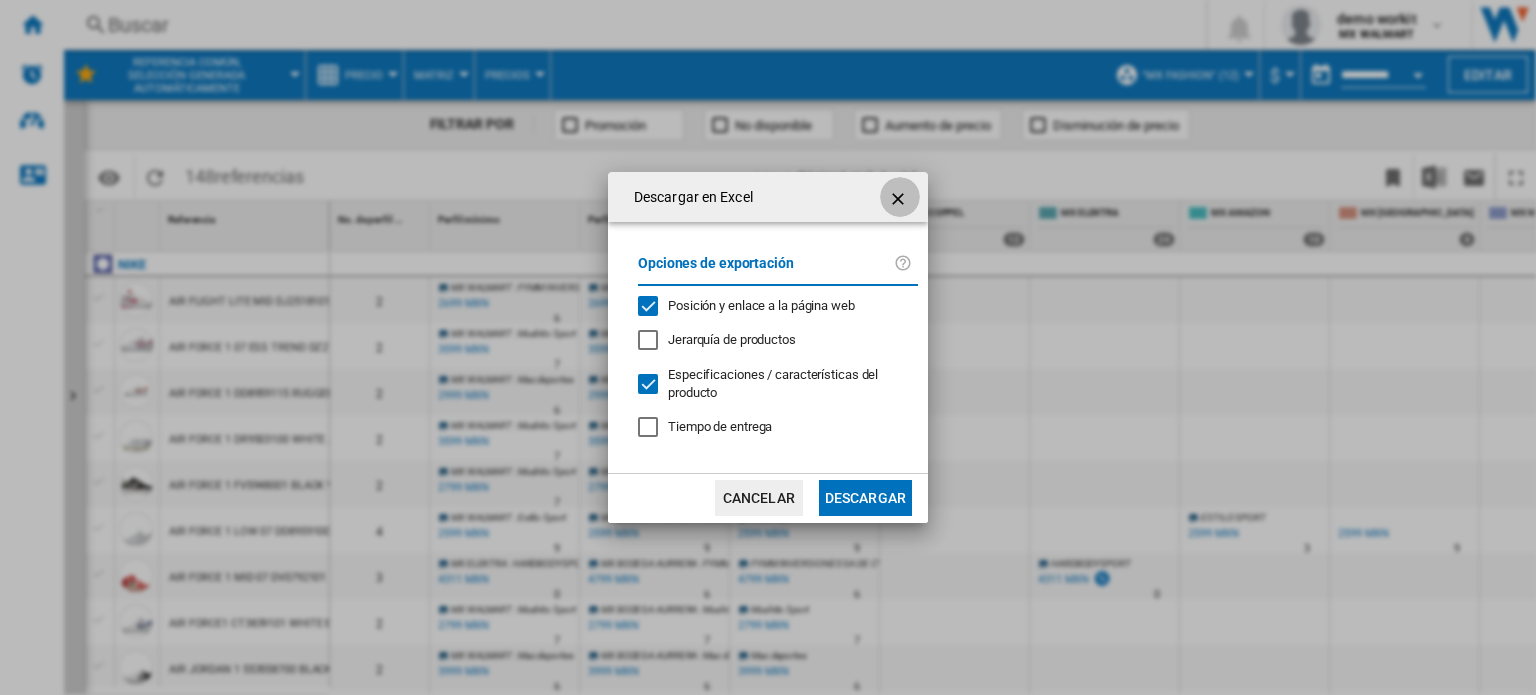 click at bounding box center [900, 199] 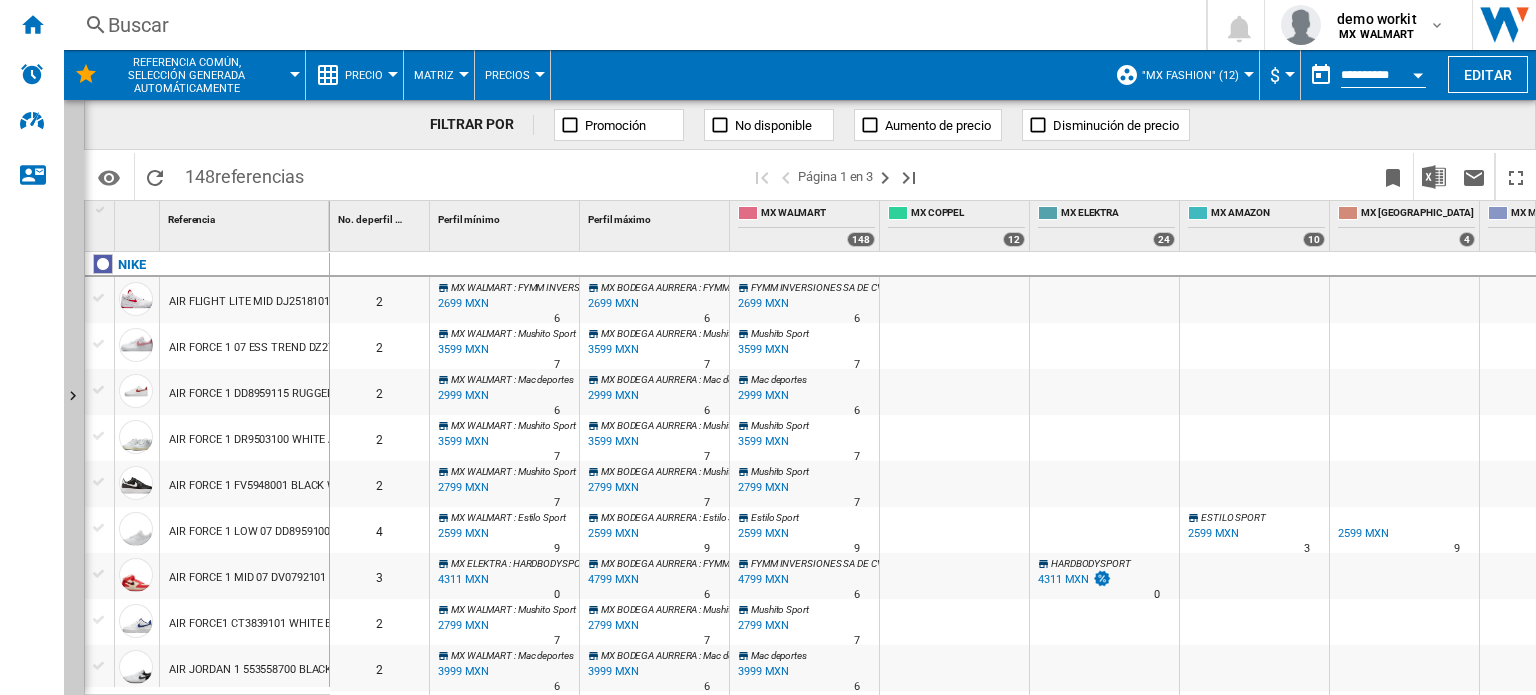 scroll, scrollTop: 192, scrollLeft: 0, axis: vertical 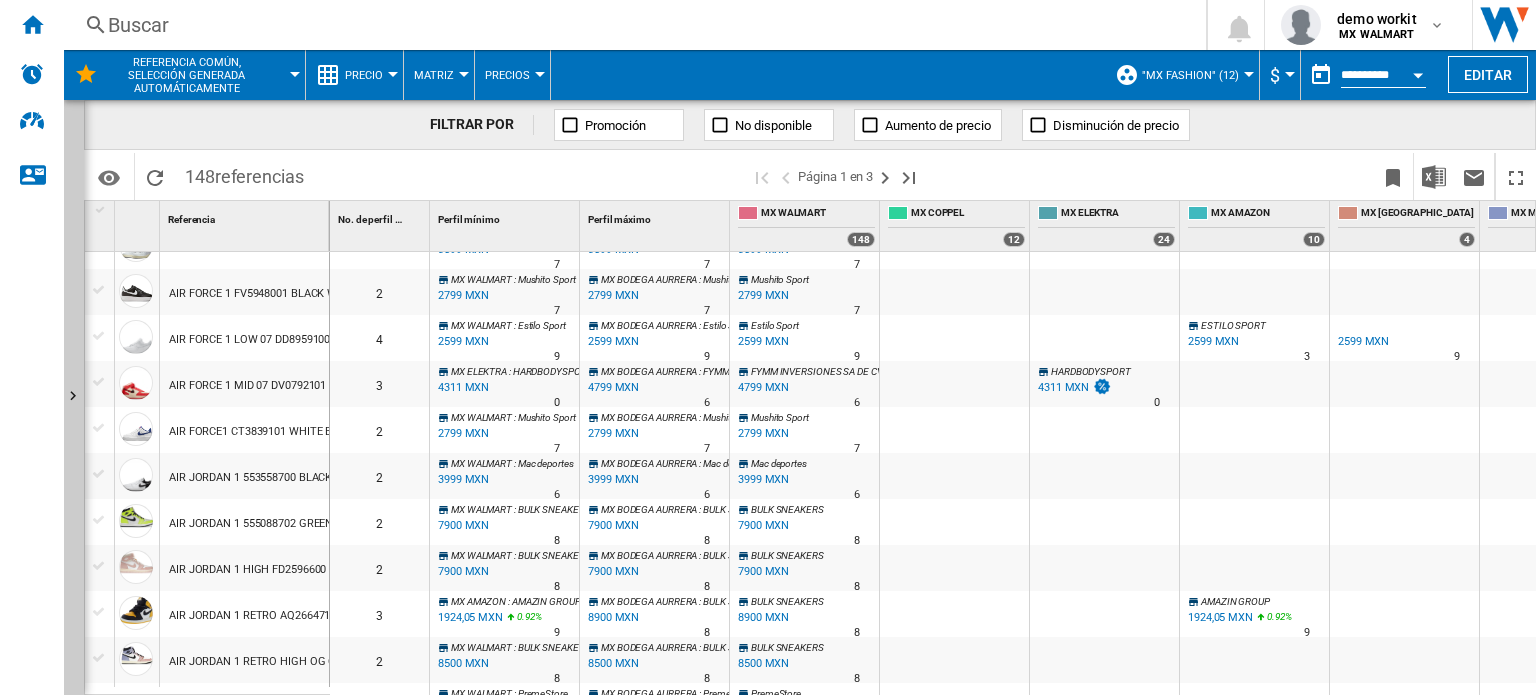 click on "4311 MXN" at bounding box center [1063, 387] 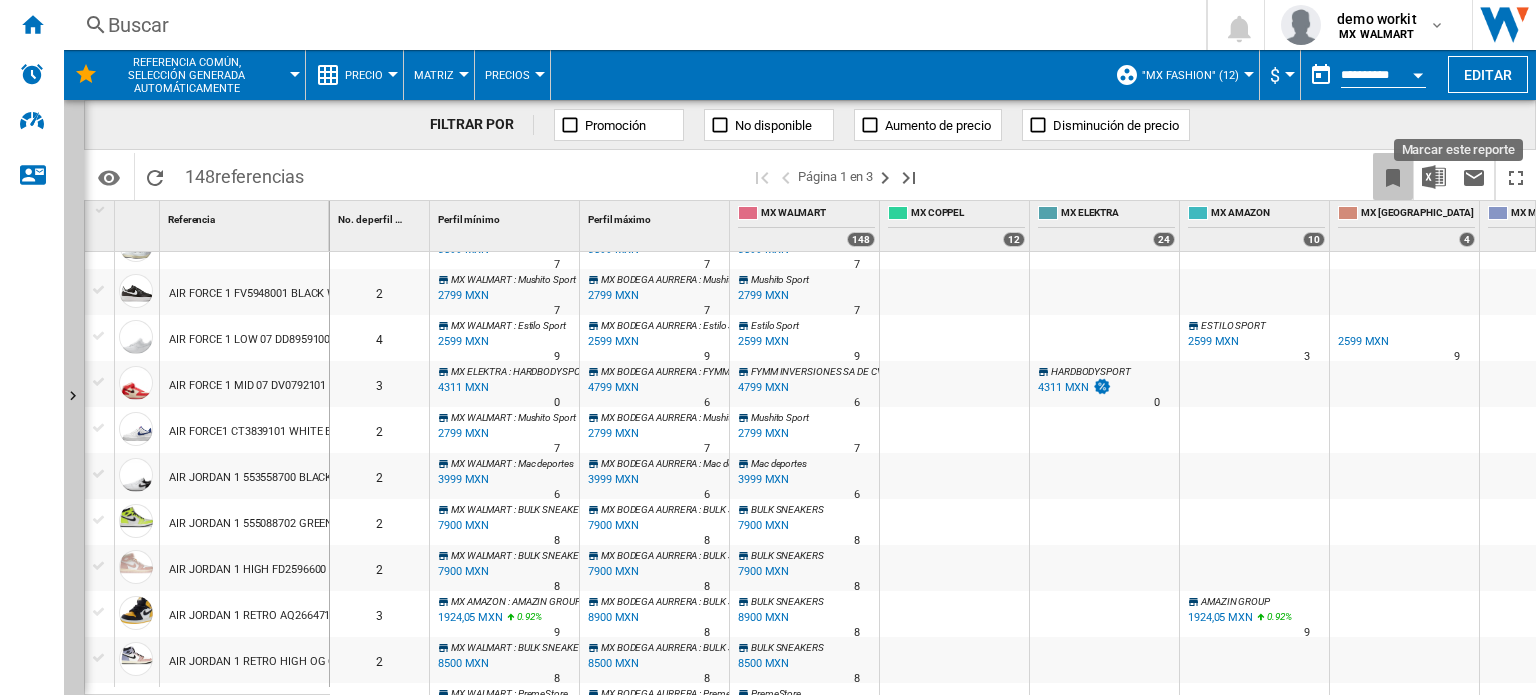 click at bounding box center [1393, 176] 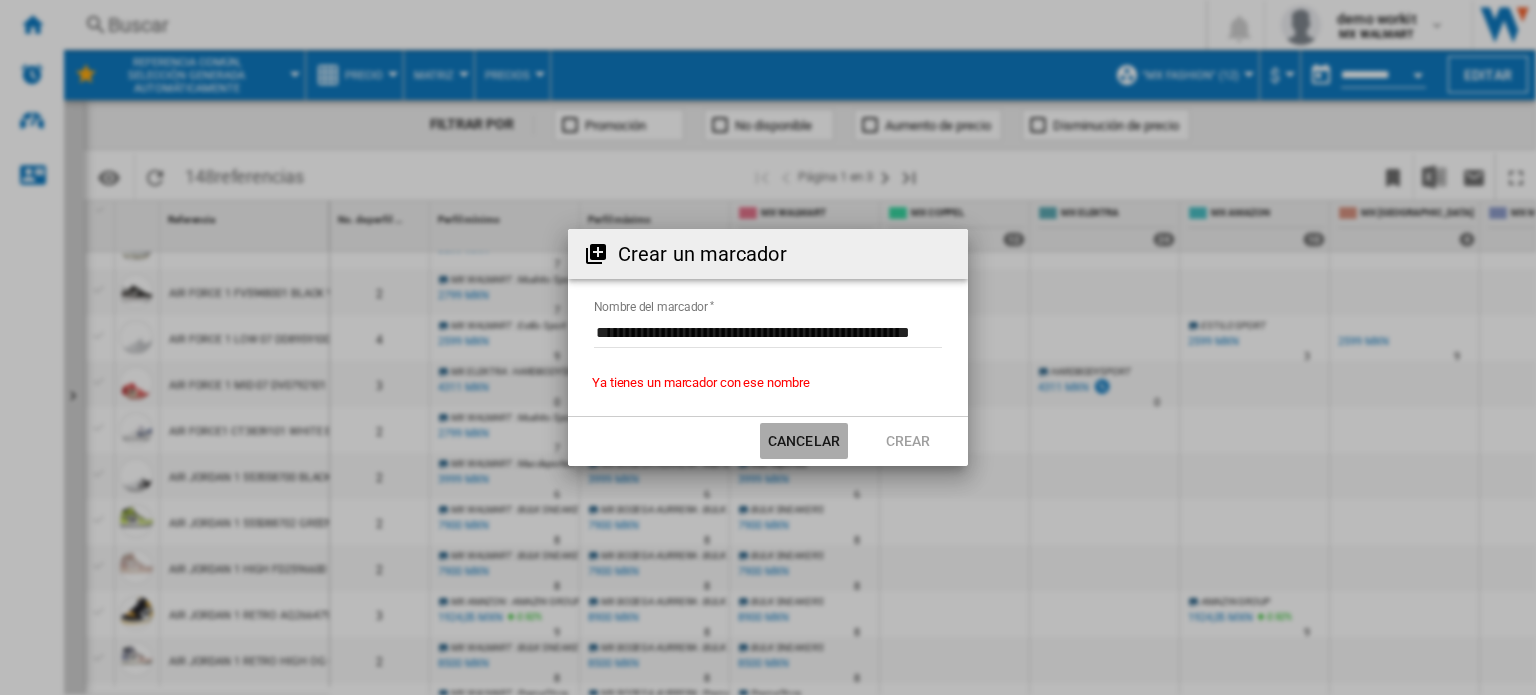 click on "Cancelar" 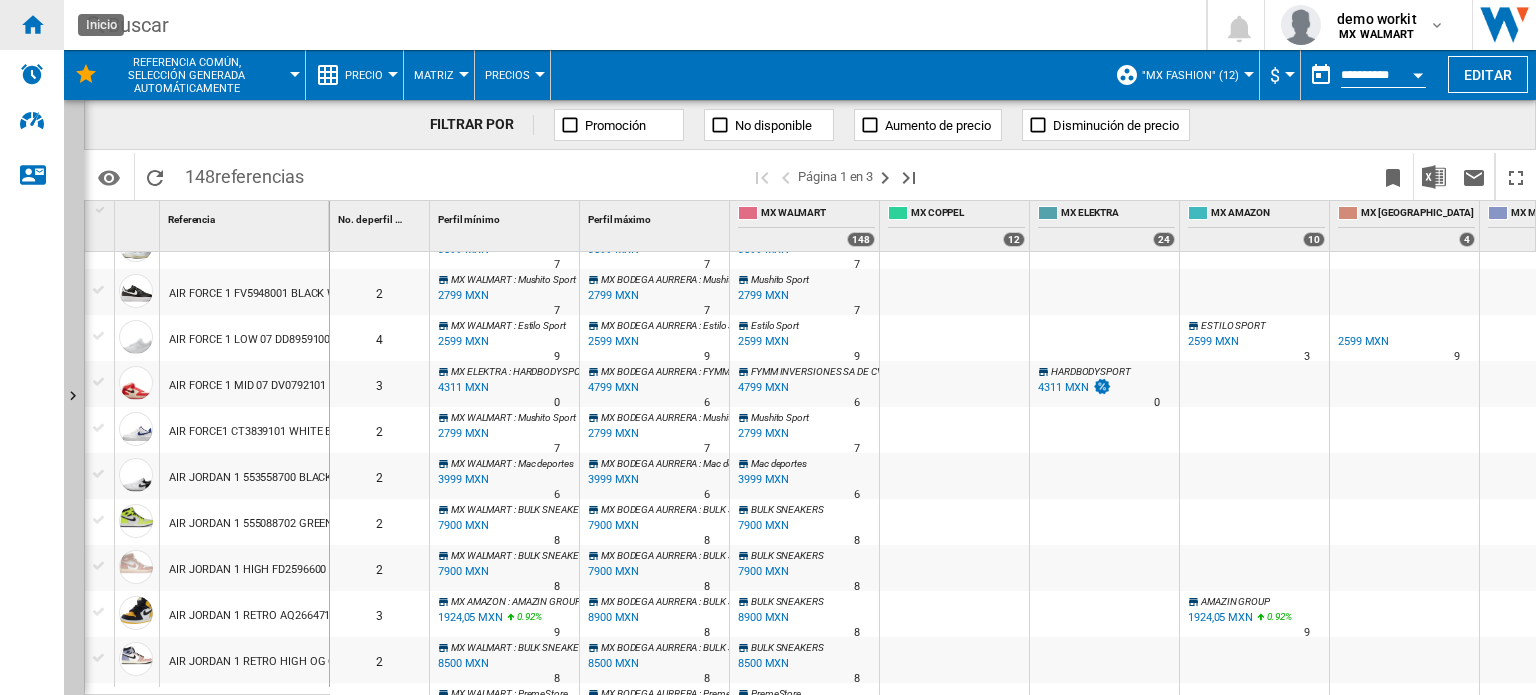 click at bounding box center [32, 24] 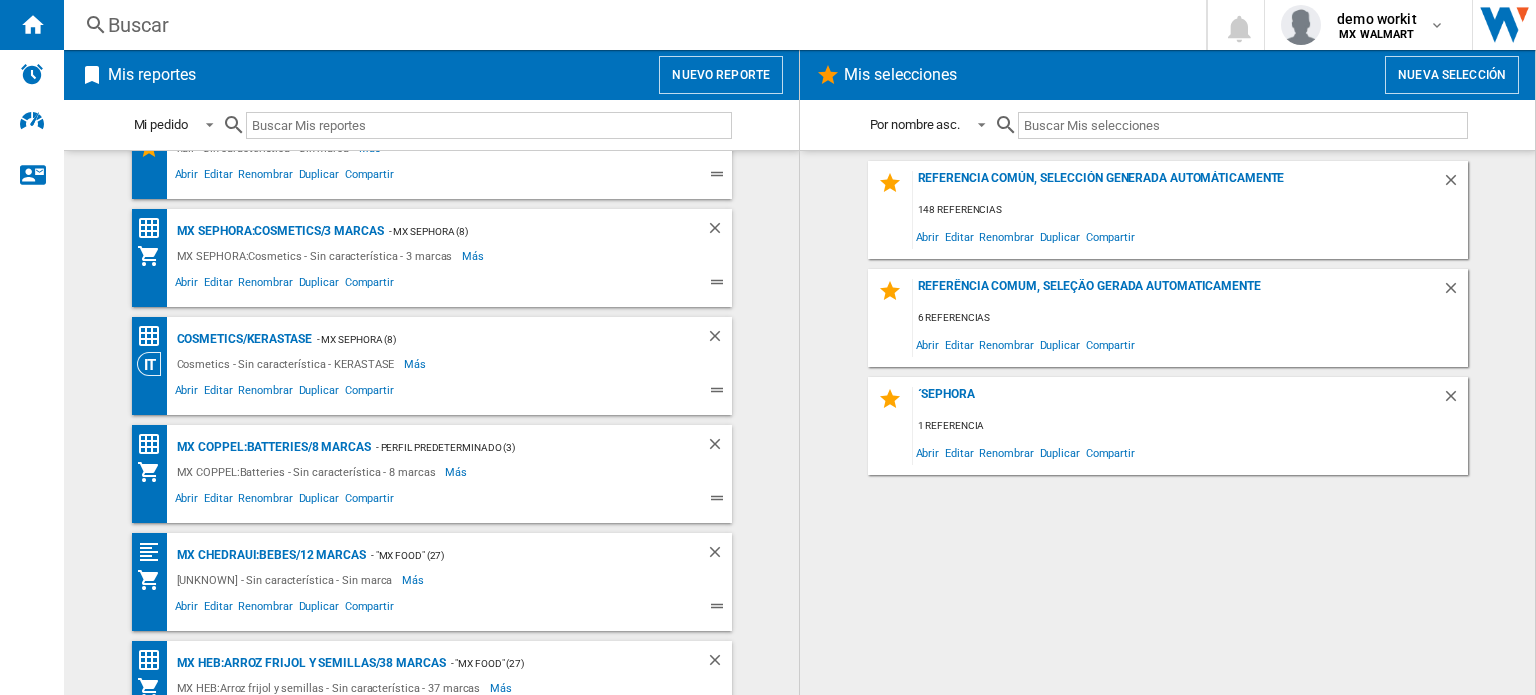 scroll, scrollTop: 859, scrollLeft: 0, axis: vertical 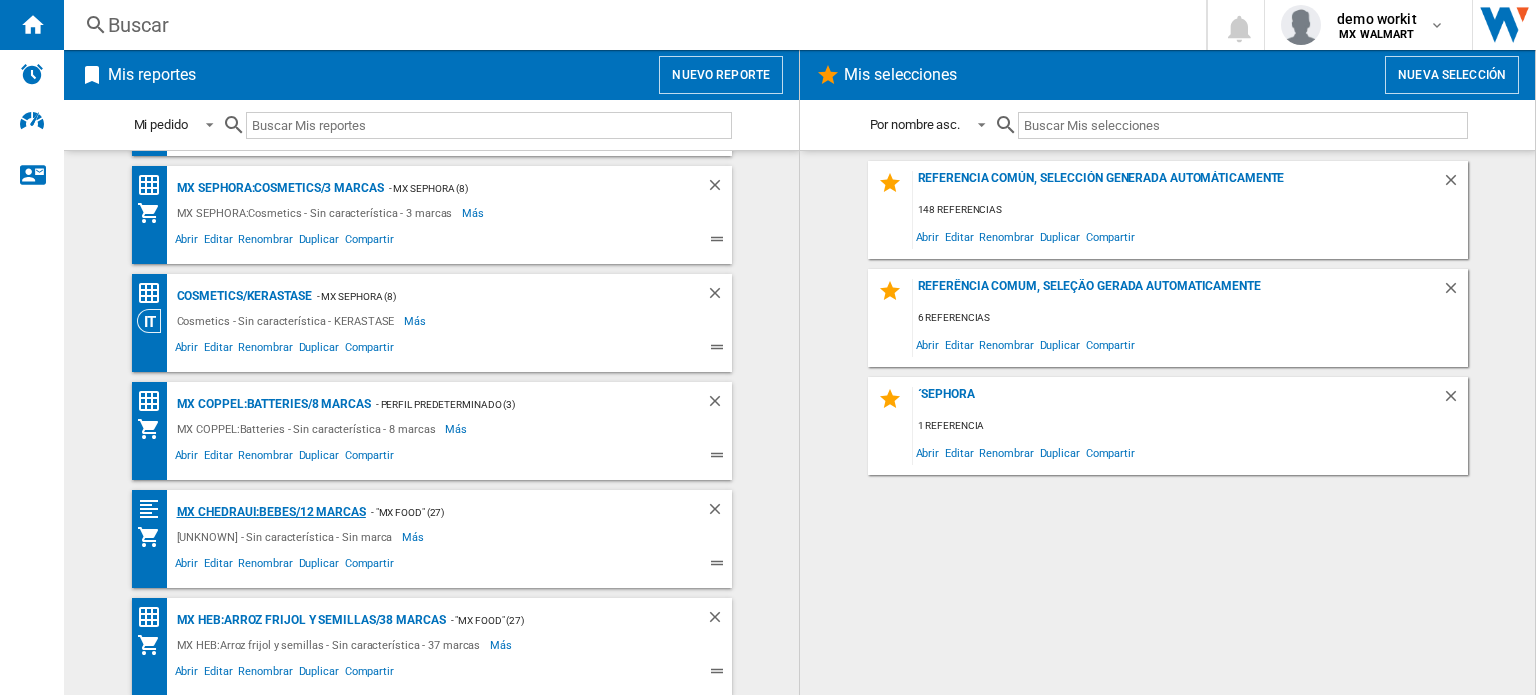 click on "MX CHEDRAUI:Bebes/12 marcas" 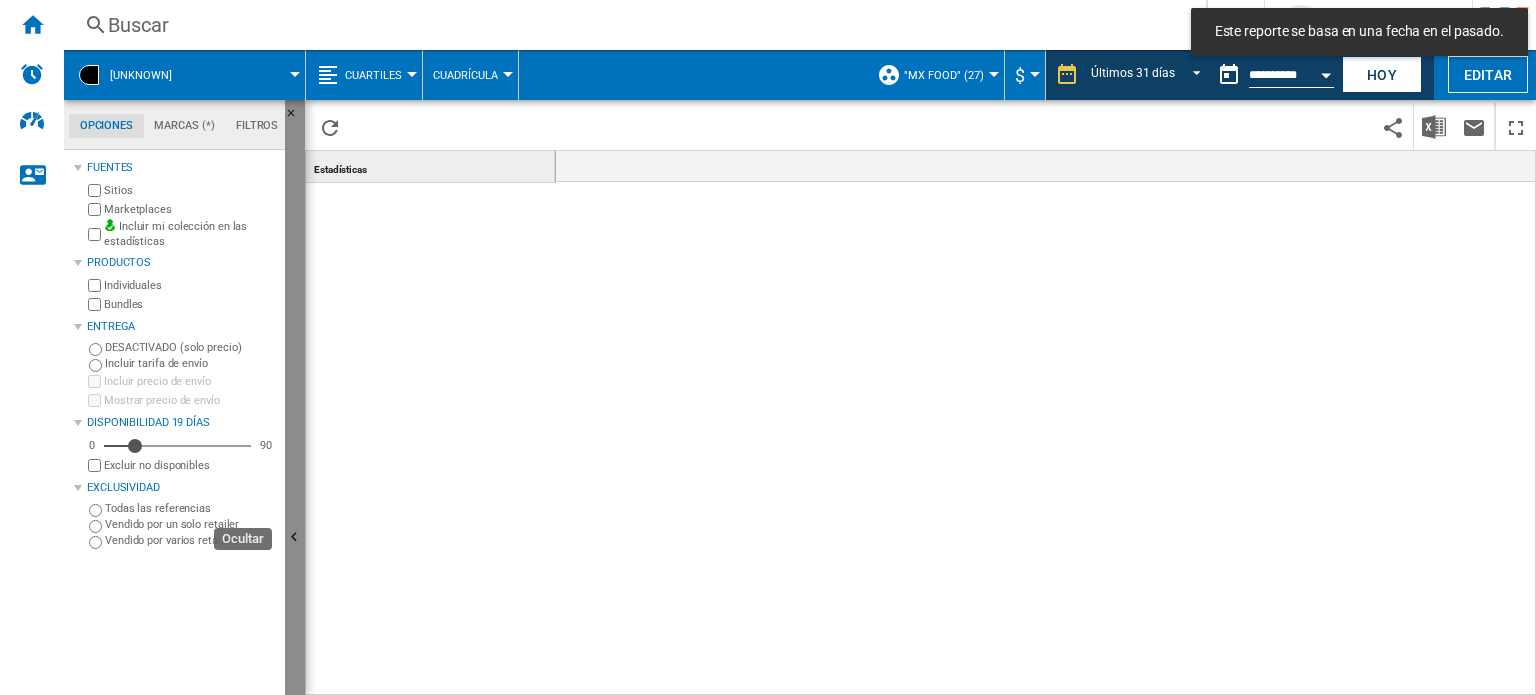 click at bounding box center [297, 540] 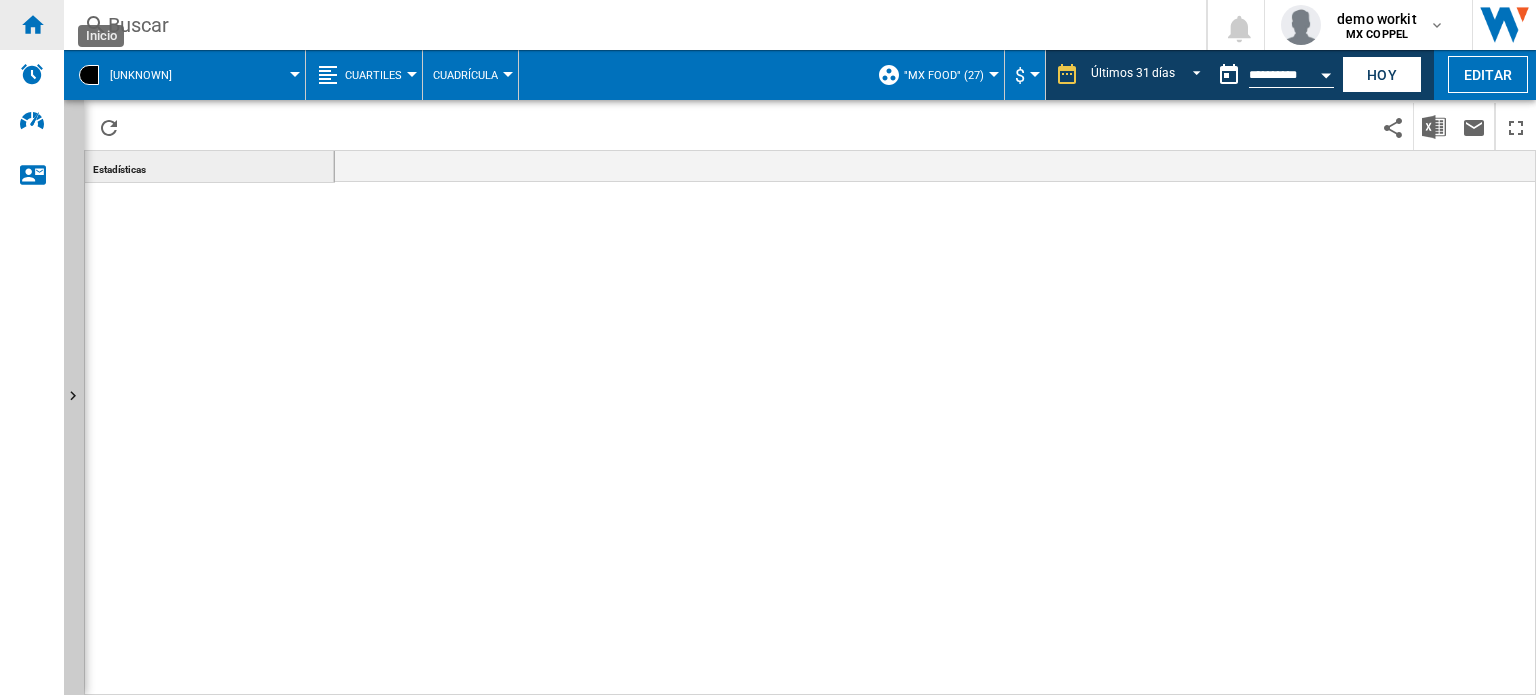 click at bounding box center (32, 24) 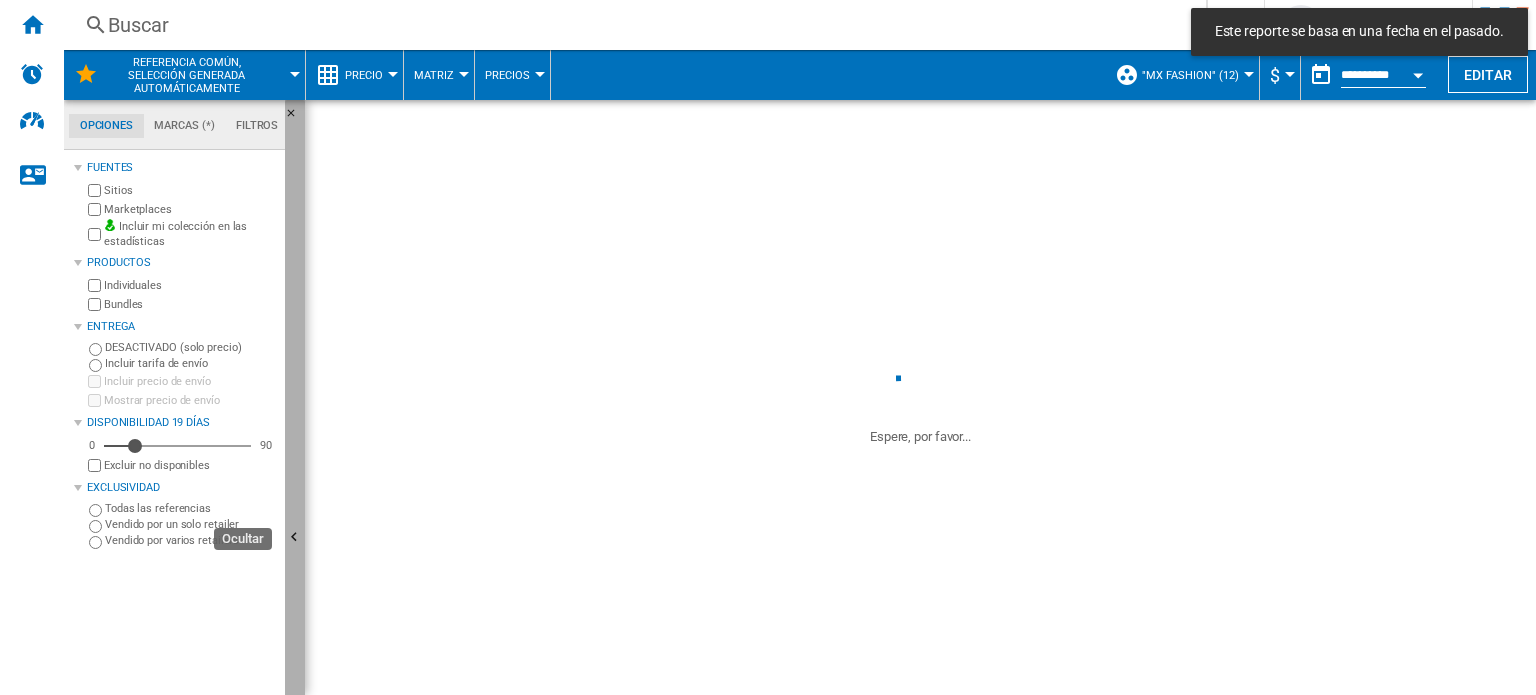 click at bounding box center [297, 540] 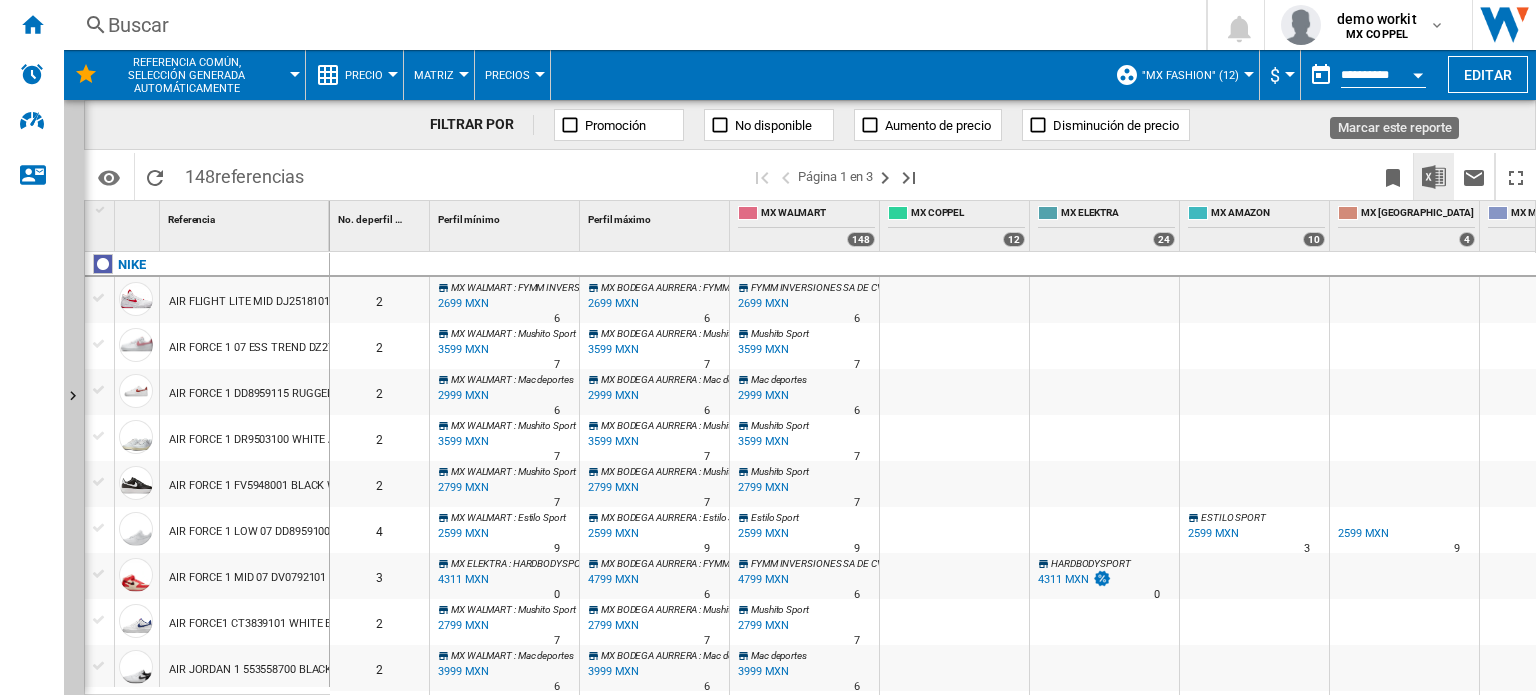 scroll, scrollTop: 0, scrollLeft: 0, axis: both 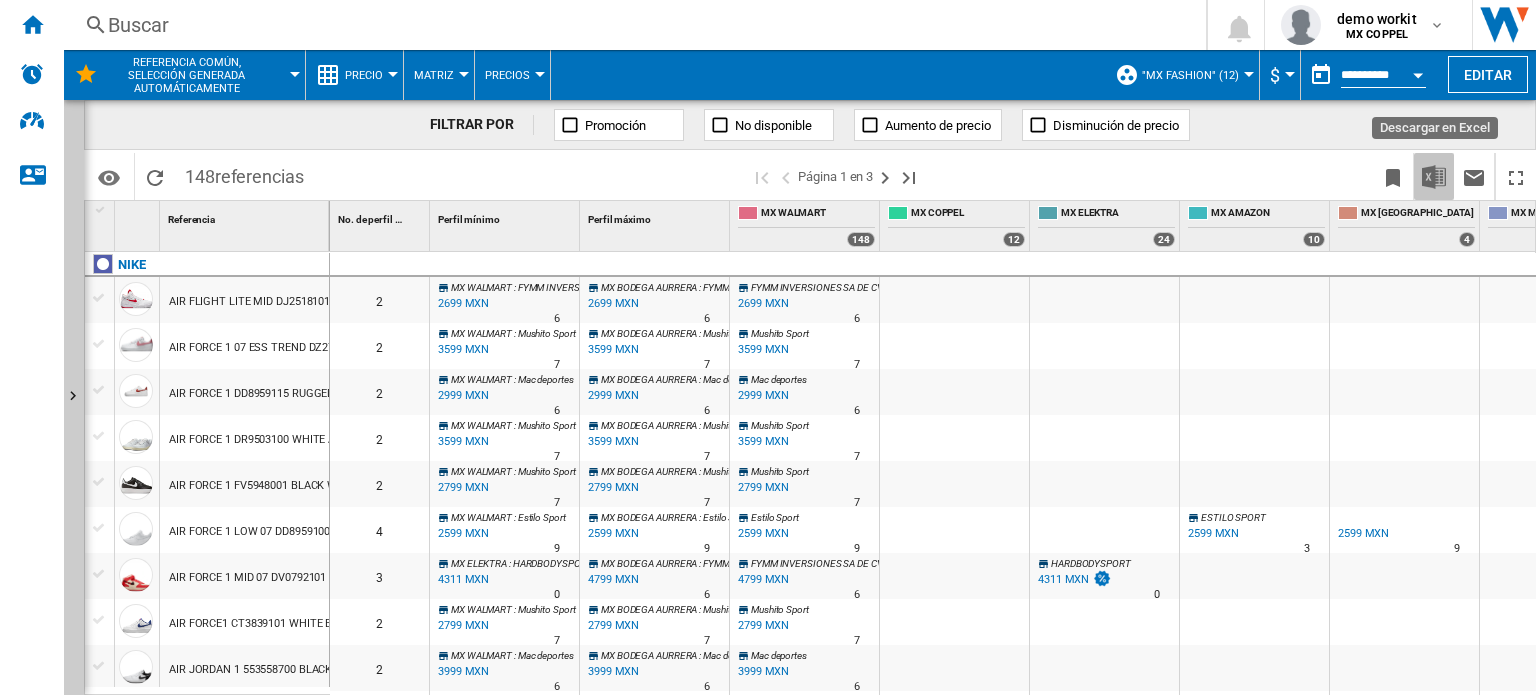 click at bounding box center (1434, 177) 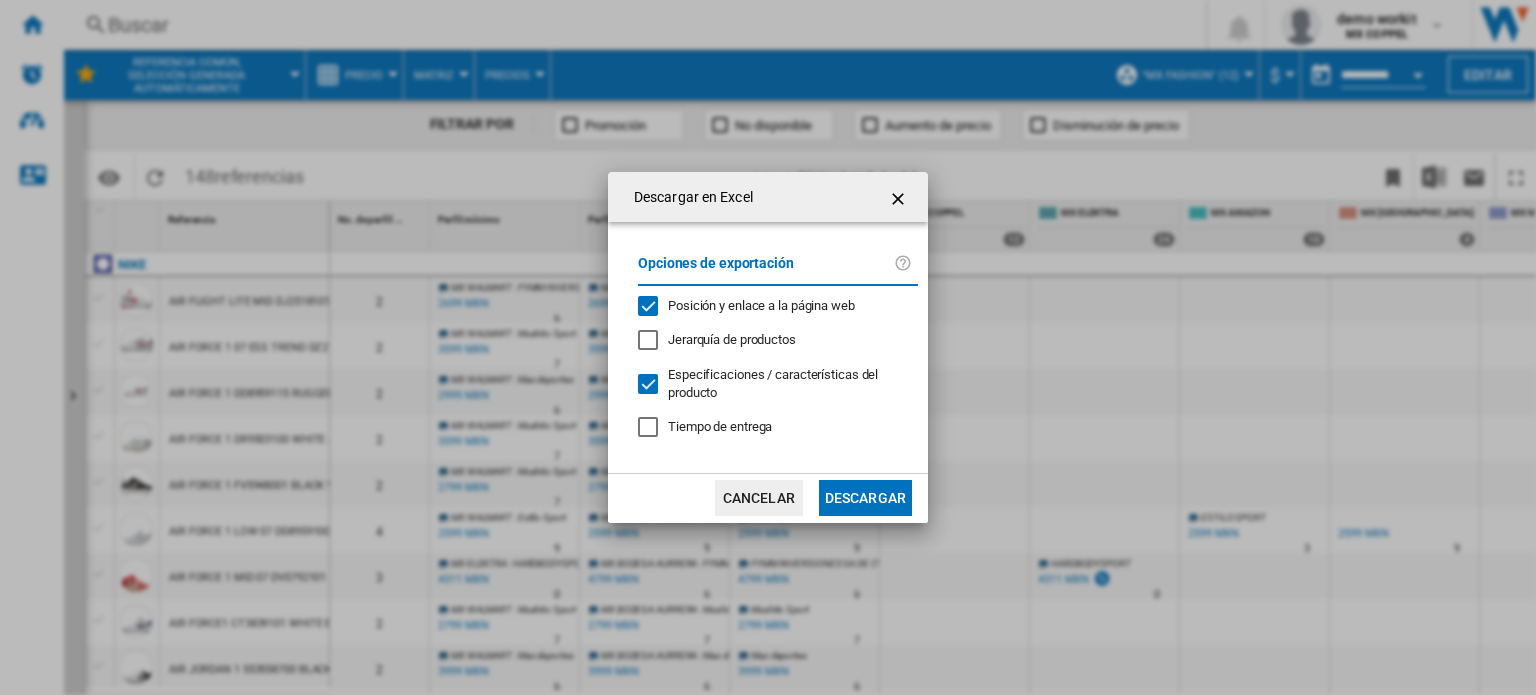 click at bounding box center (900, 199) 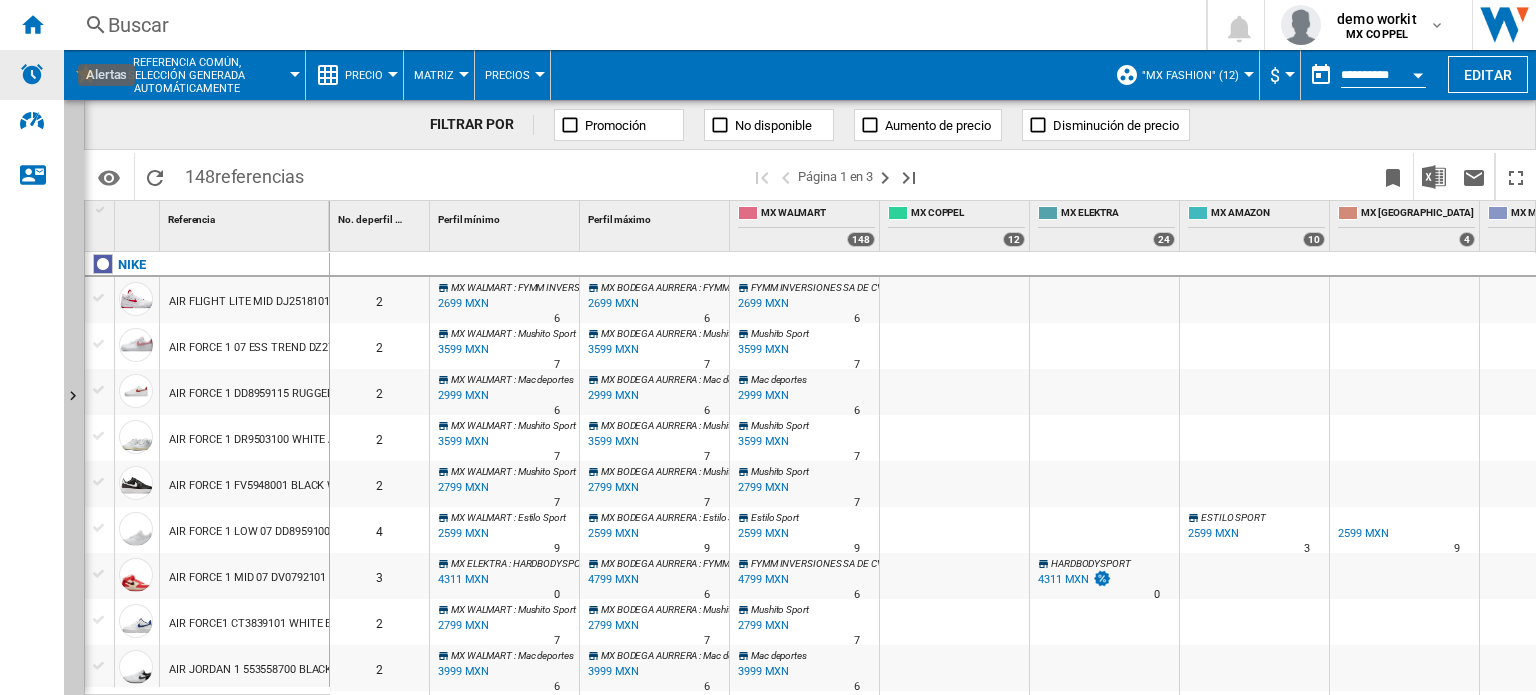 click at bounding box center (32, 74) 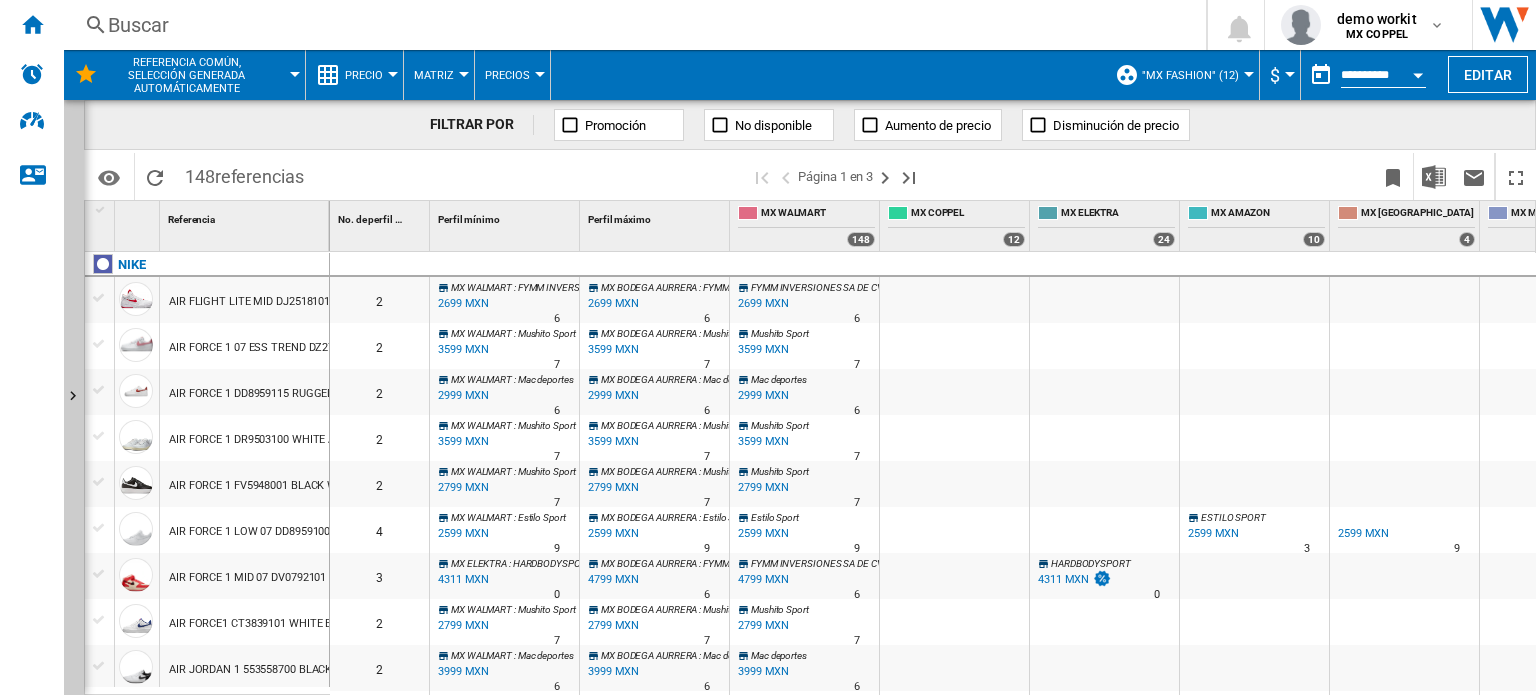 click on "$" at bounding box center (1280, 75) 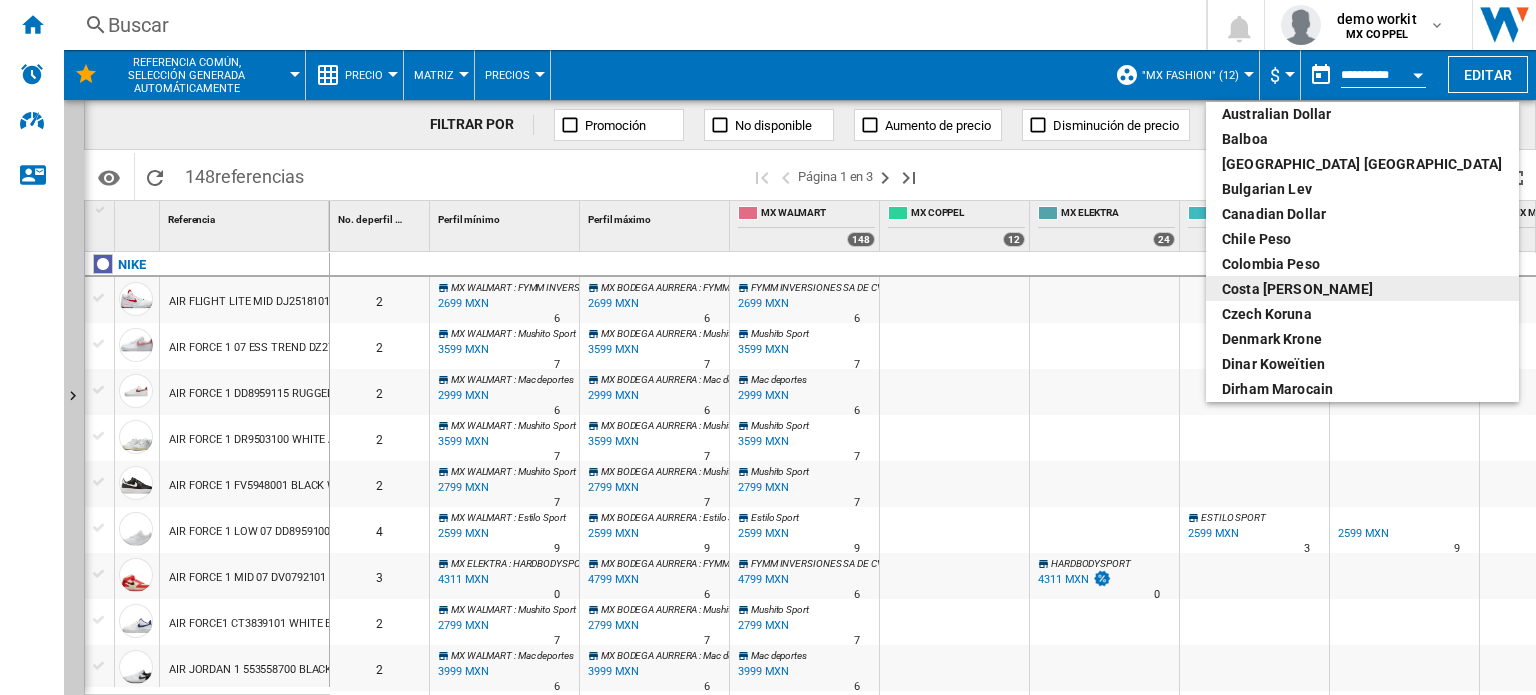 scroll, scrollTop: 16, scrollLeft: 0, axis: vertical 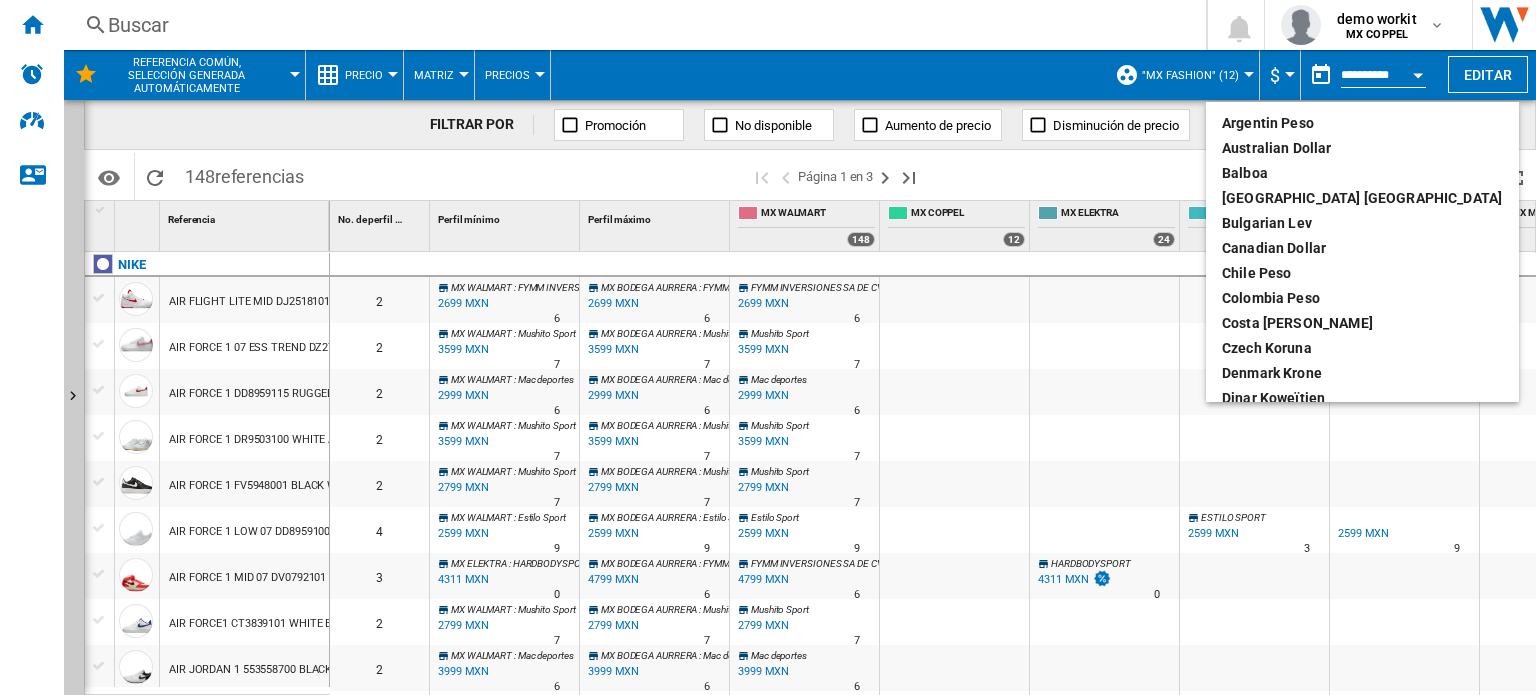 click at bounding box center [768, 347] 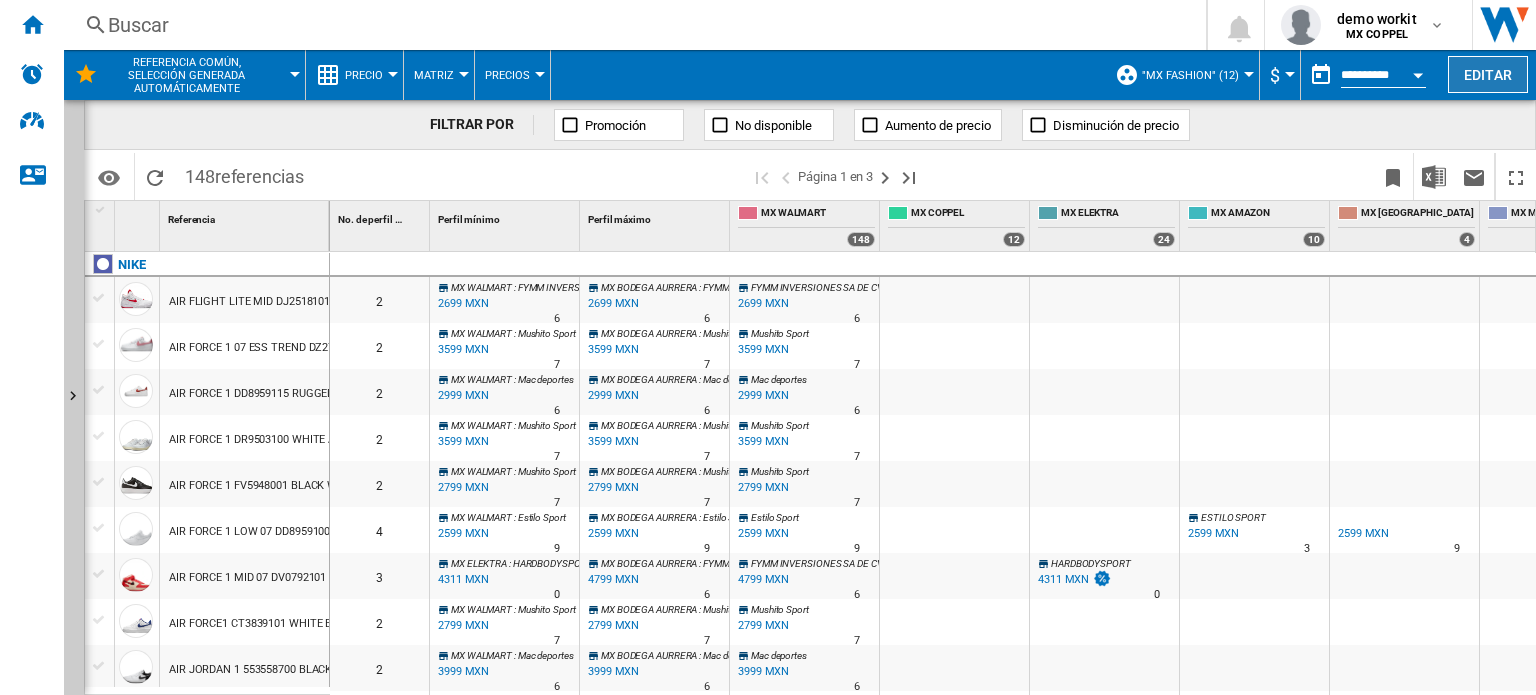 click on "Editar" at bounding box center [1488, 74] 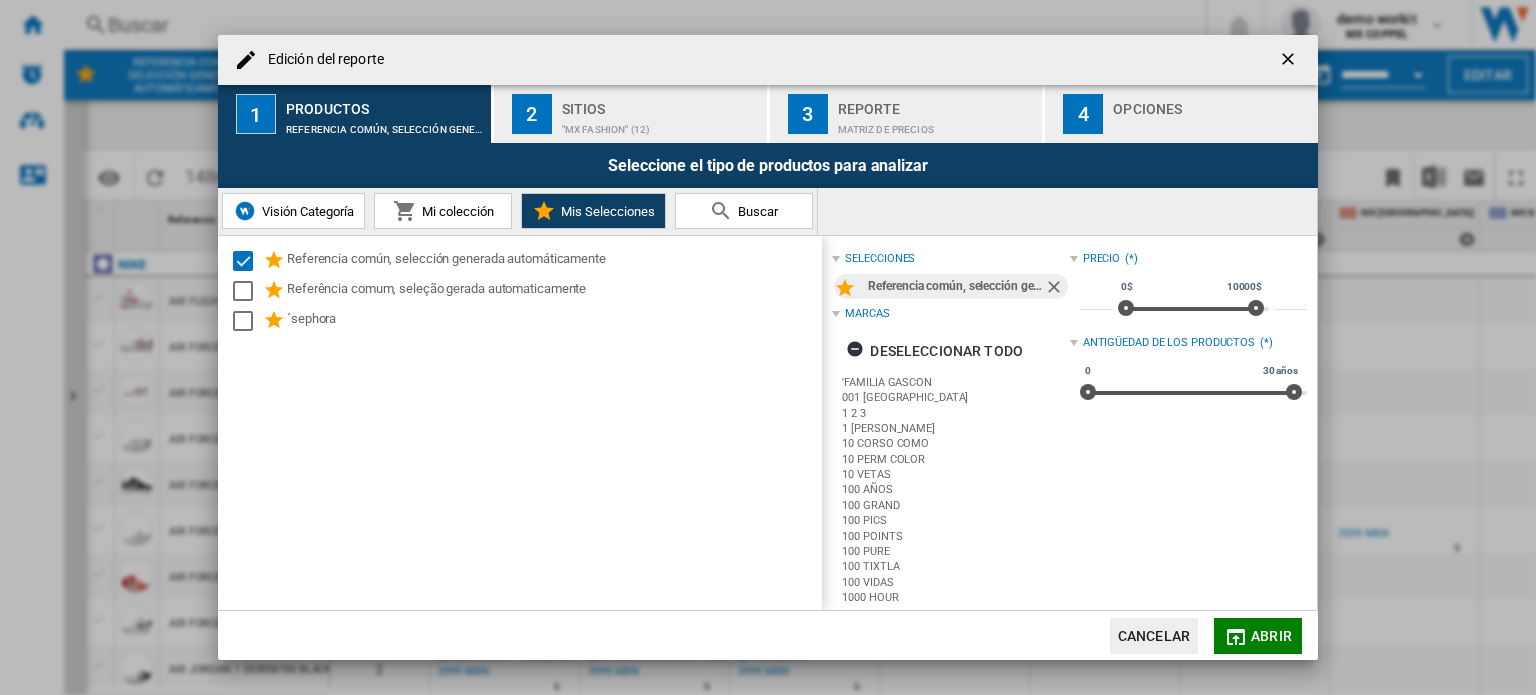 click on ""MX FASHION" (12)" at bounding box center [660, 124] 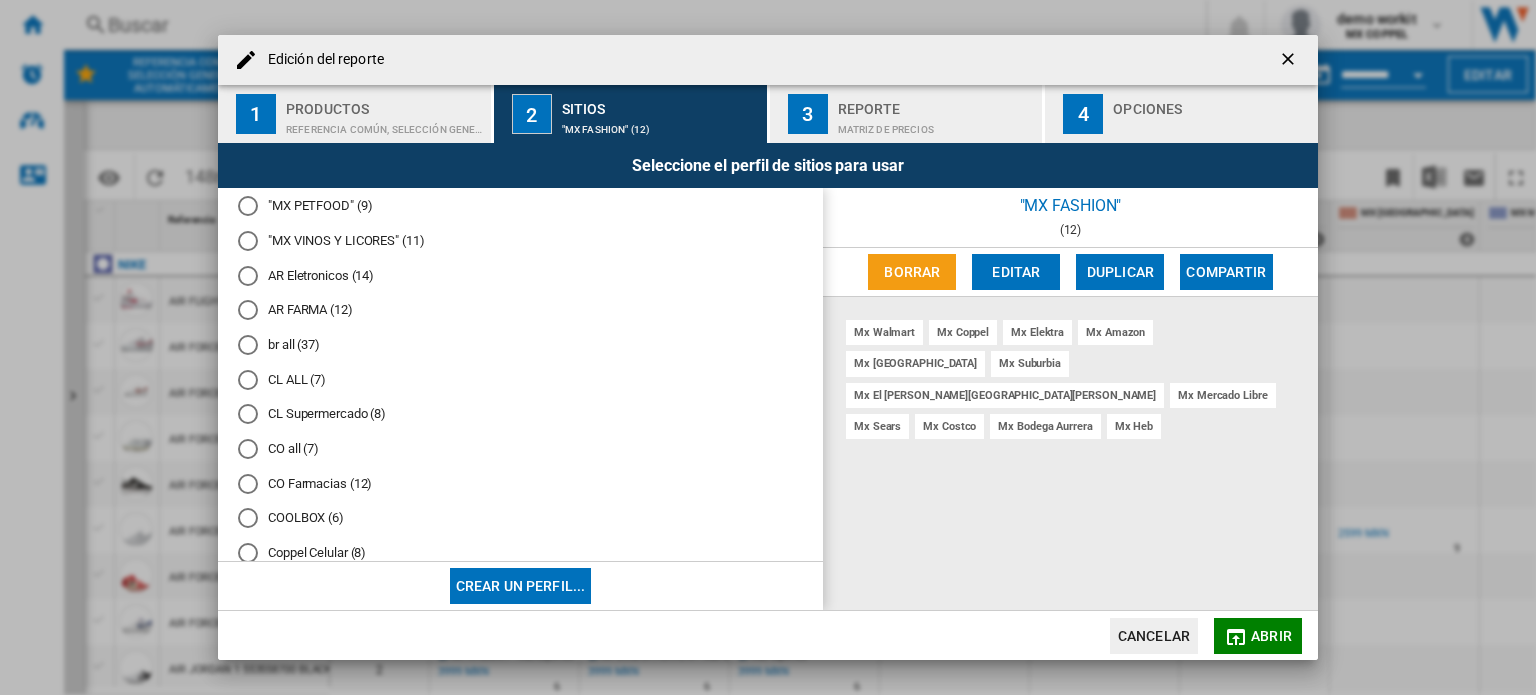 scroll, scrollTop: 288, scrollLeft: 0, axis: vertical 